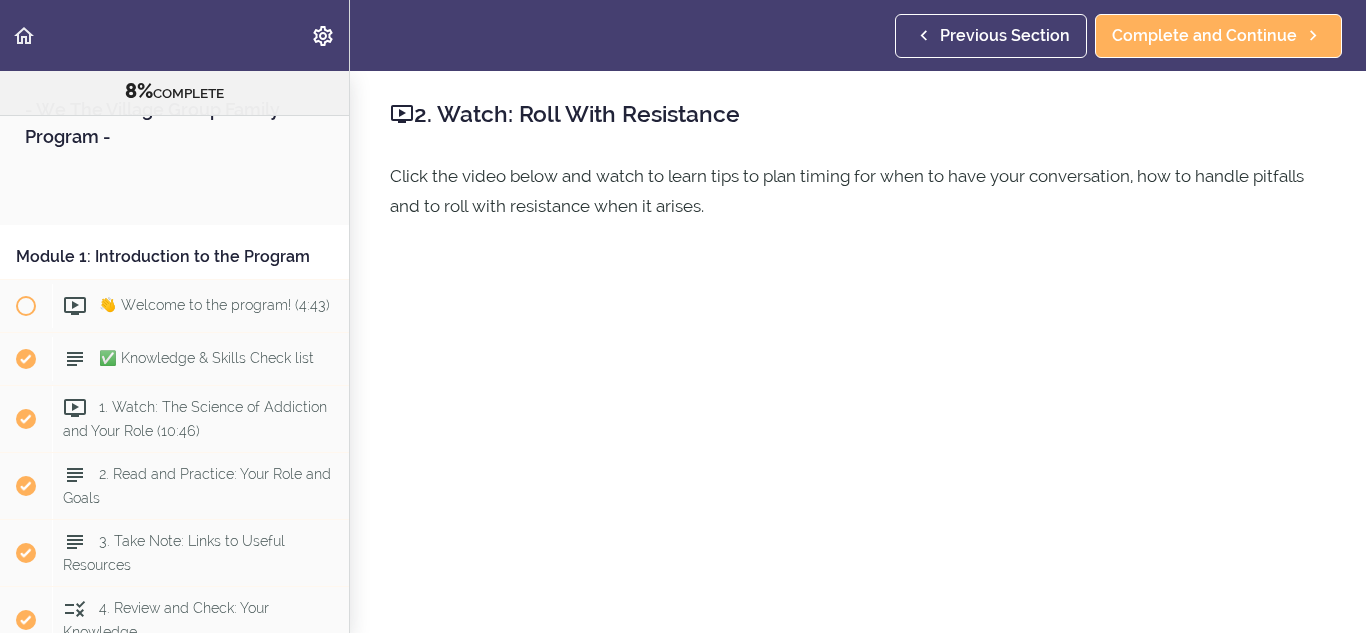 scroll, scrollTop: 0, scrollLeft: 0, axis: both 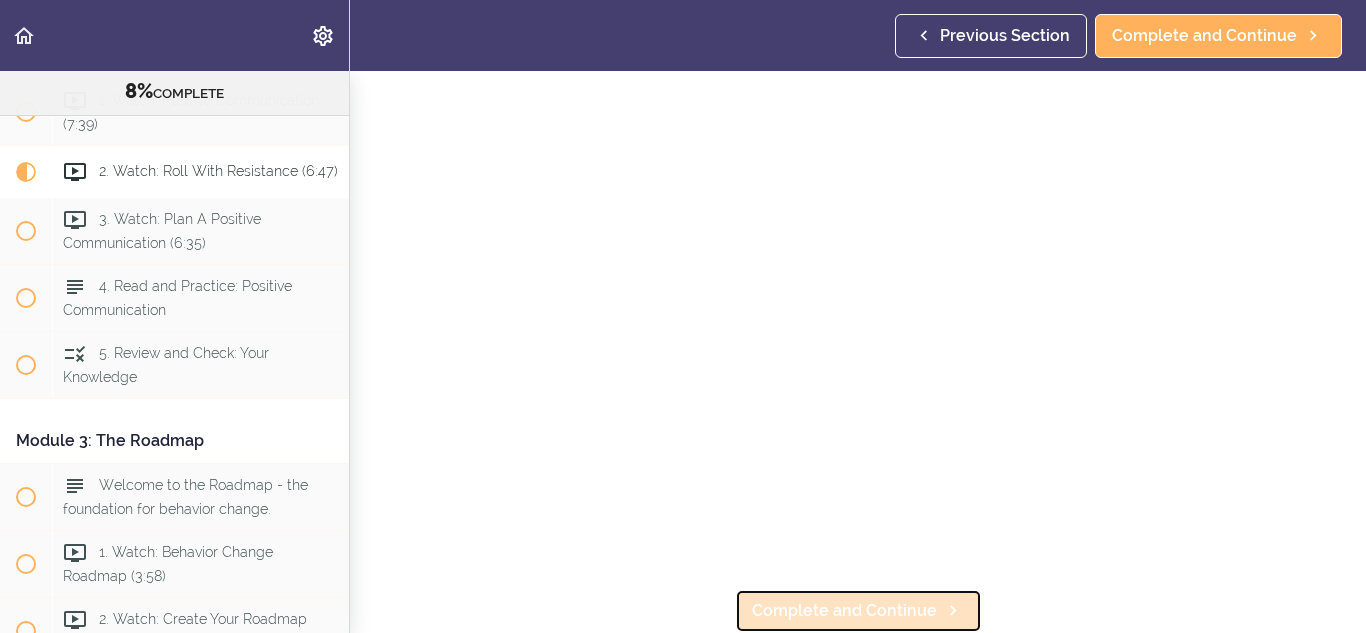 click 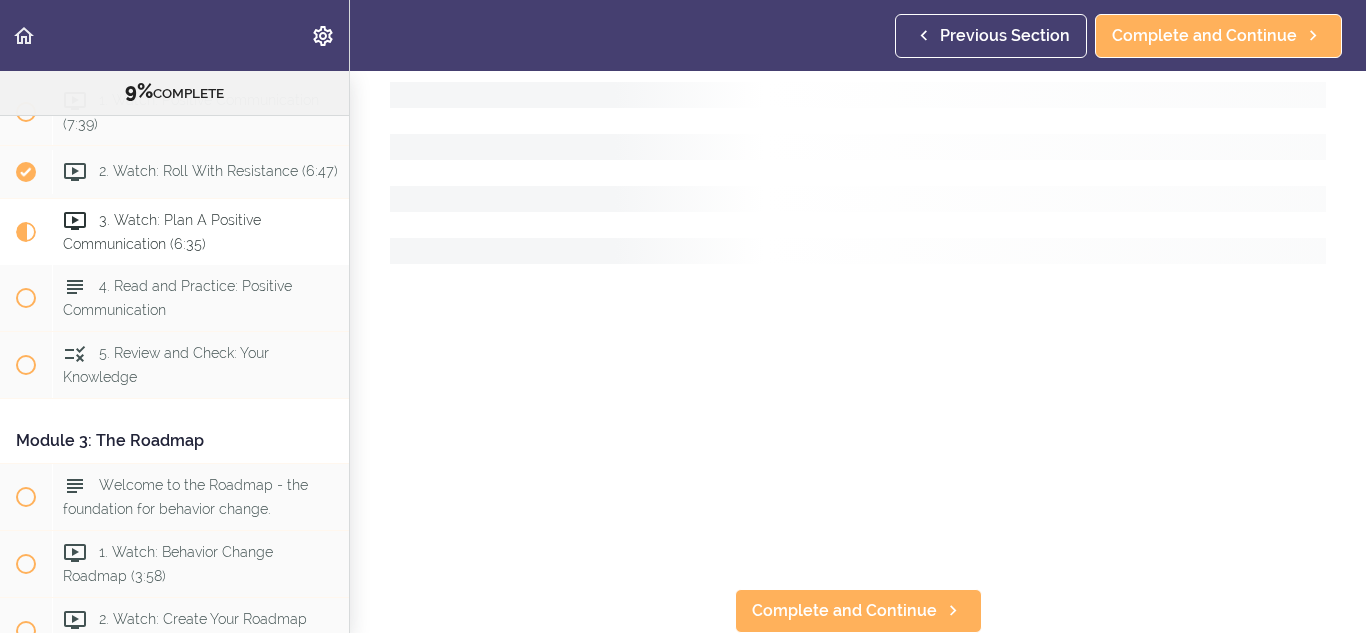 scroll, scrollTop: 0, scrollLeft: 0, axis: both 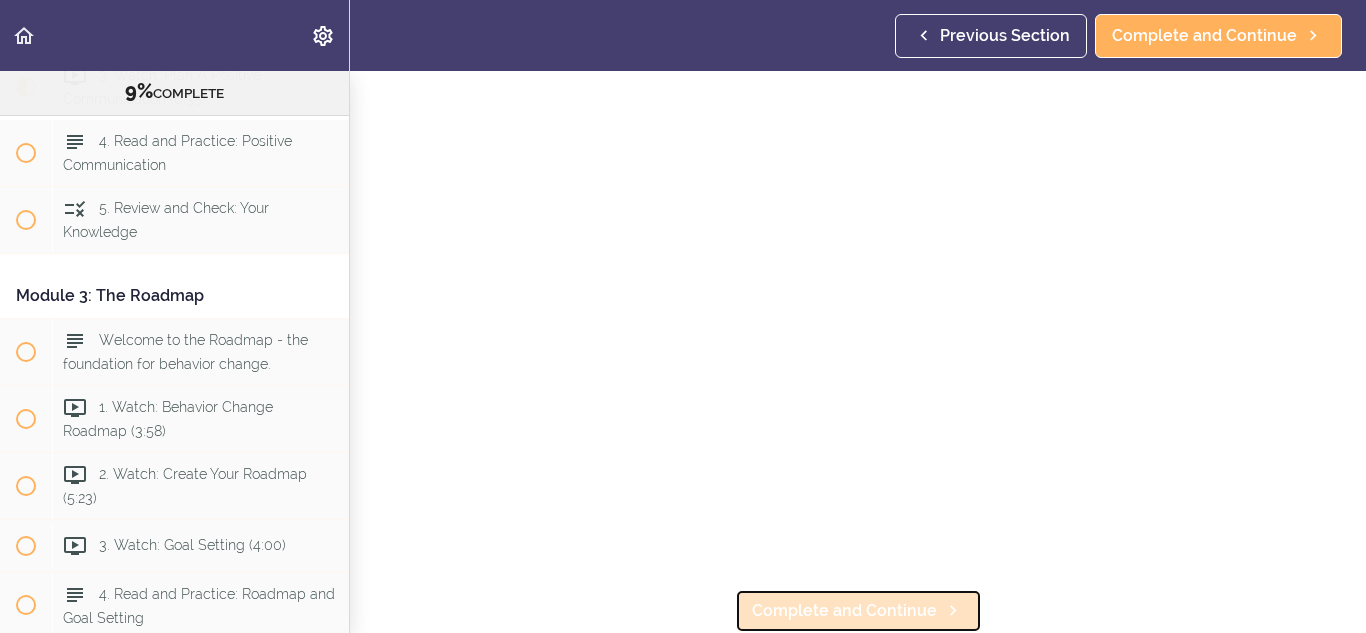click 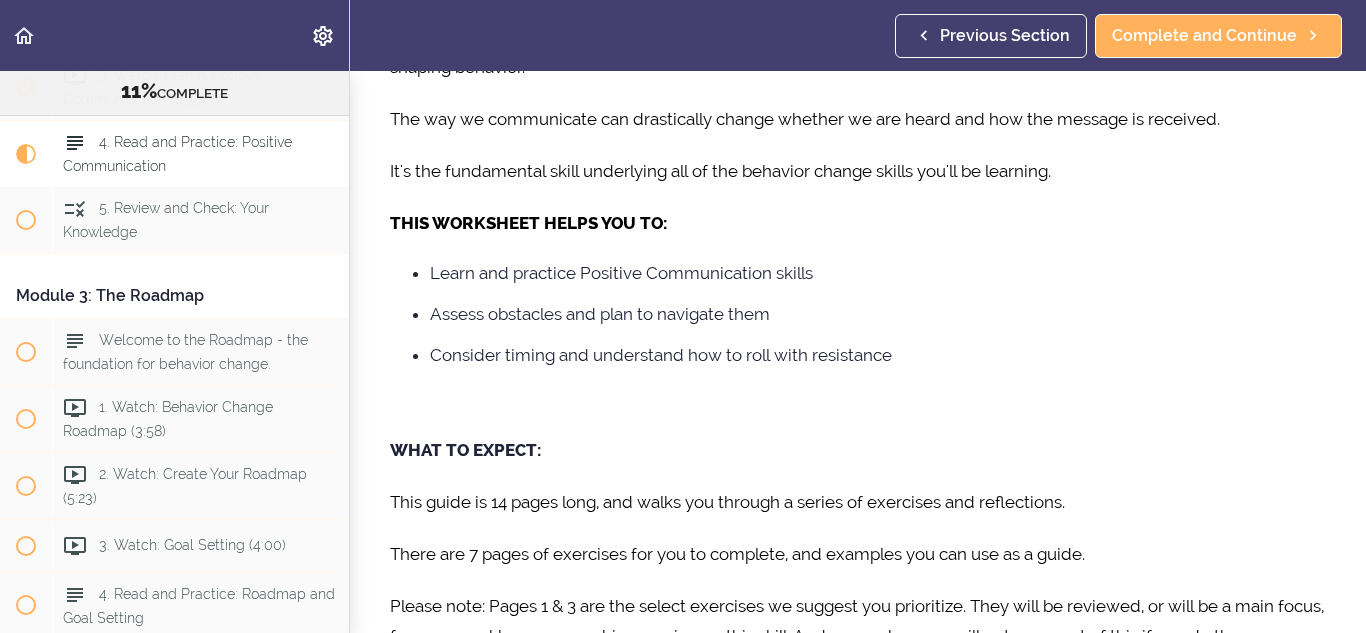 scroll, scrollTop: 0, scrollLeft: 0, axis: both 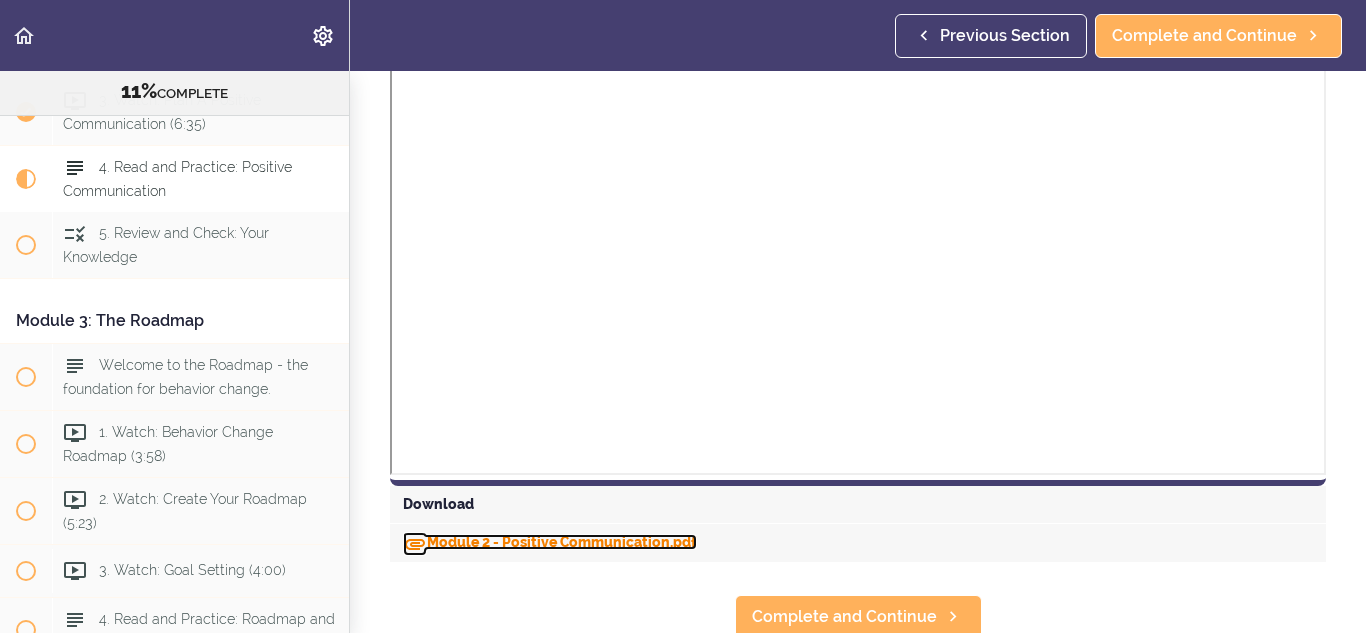click on "Module 2 - Positive Communication.pdf" at bounding box center [550, 542] 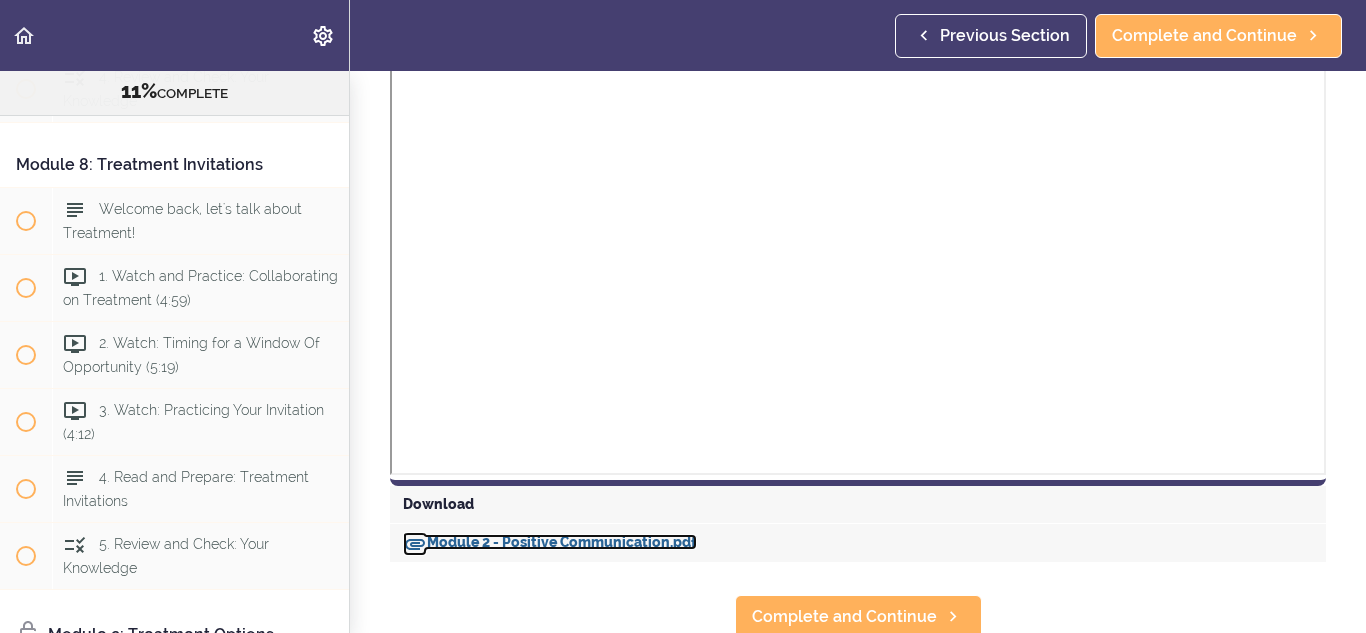 scroll, scrollTop: 3266, scrollLeft: 0, axis: vertical 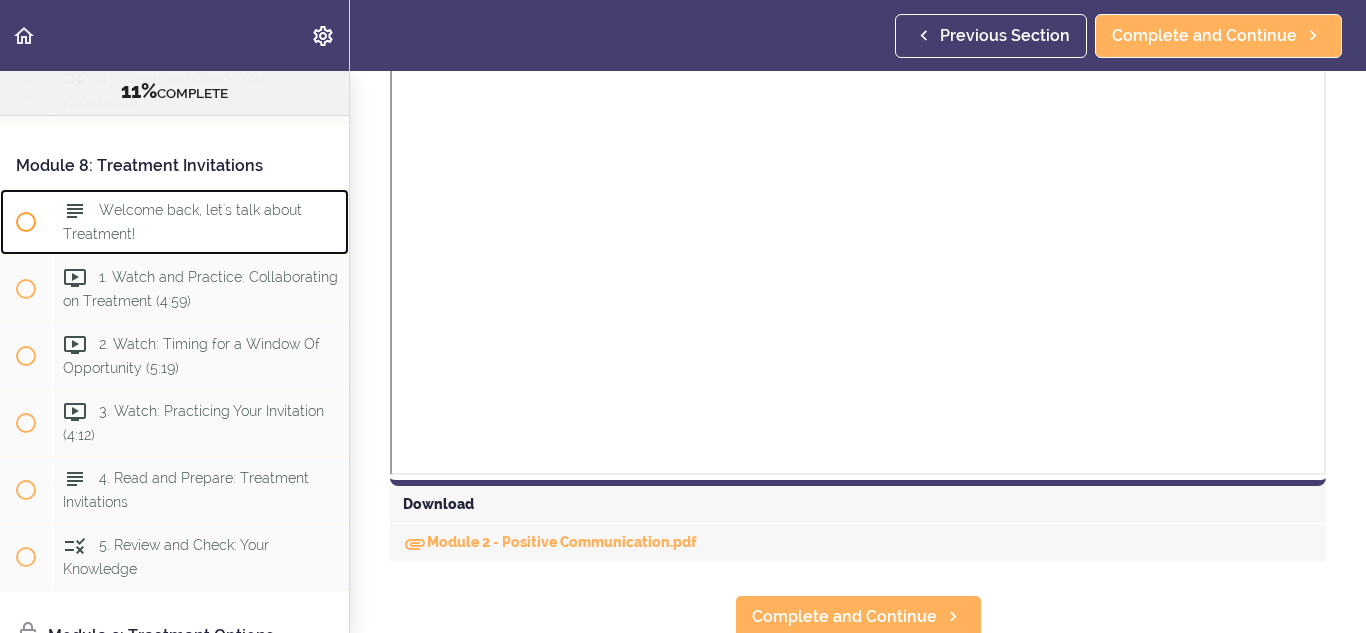 click on "Welcome back, let's talk about Treatment!" at bounding box center [200, 222] 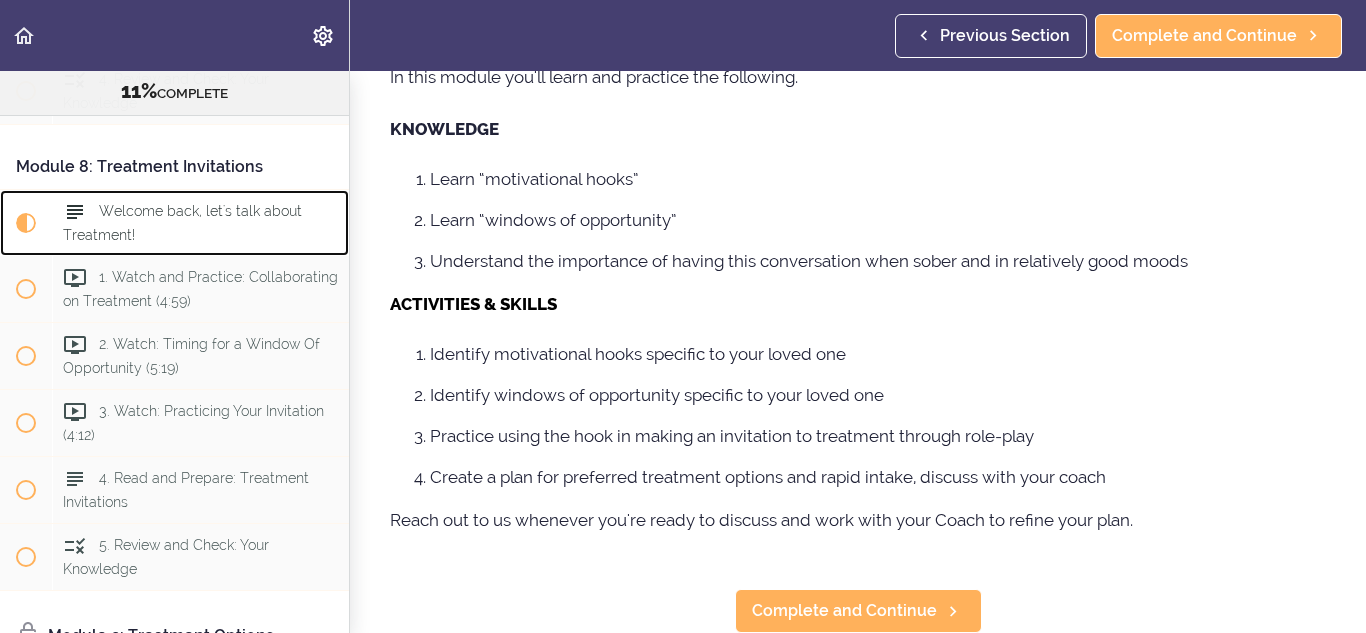 scroll, scrollTop: 9, scrollLeft: 0, axis: vertical 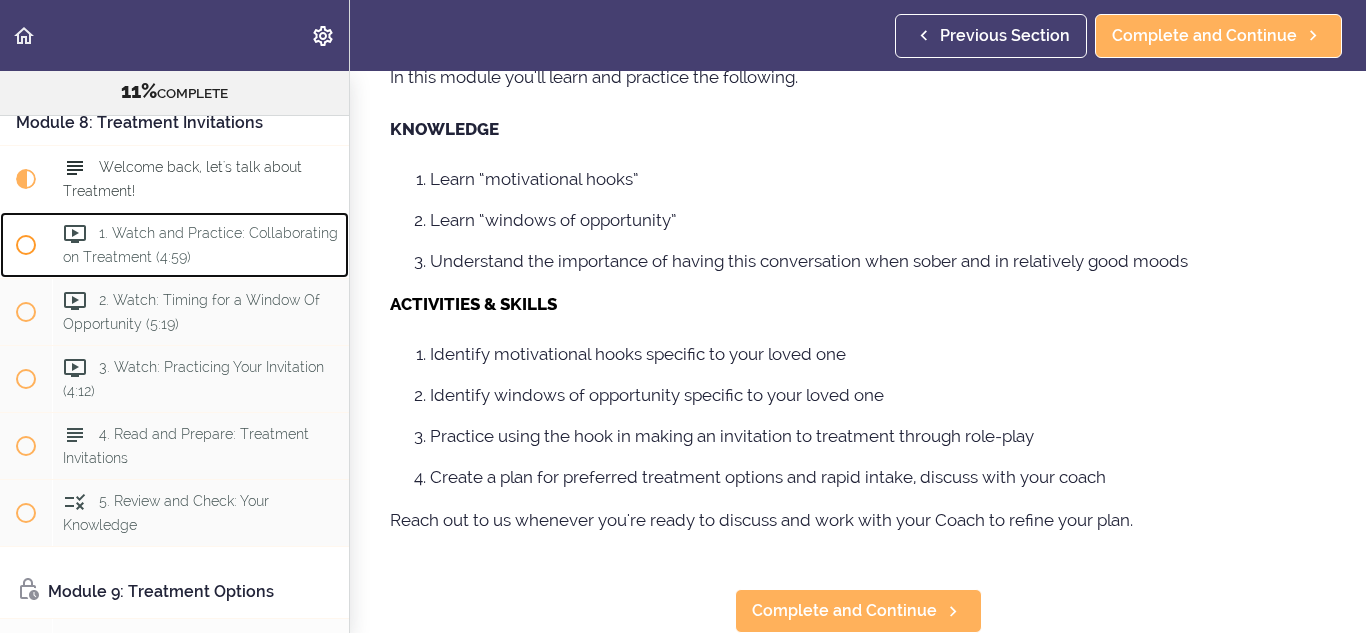 click on "1. Watch and Practice: Collaborating on Treatment
(4:59)" at bounding box center [200, 245] 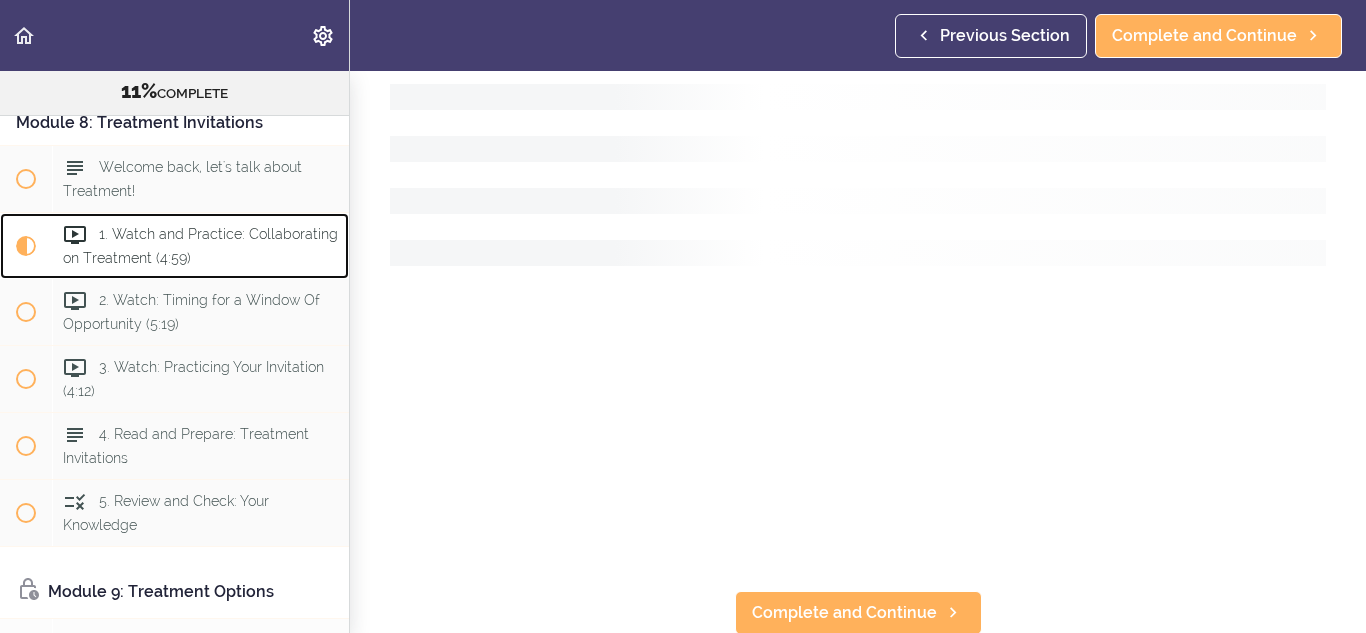 scroll, scrollTop: 0, scrollLeft: 0, axis: both 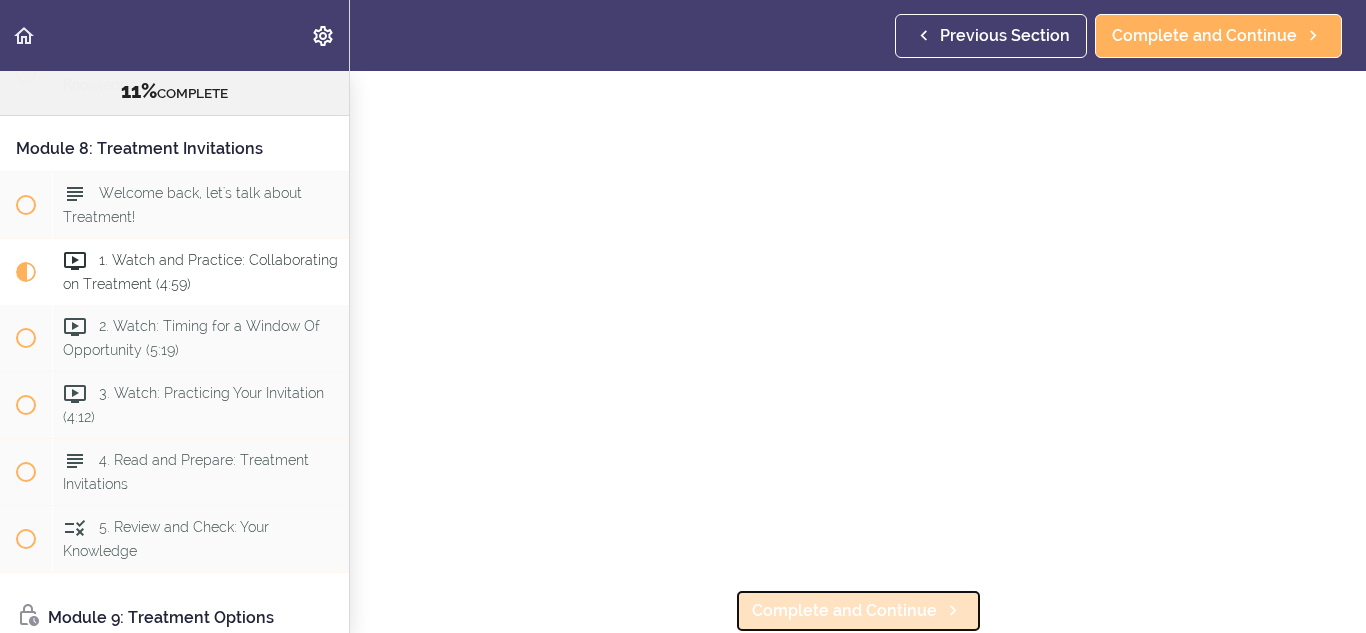 click on "Complete and Continue" at bounding box center [844, 611] 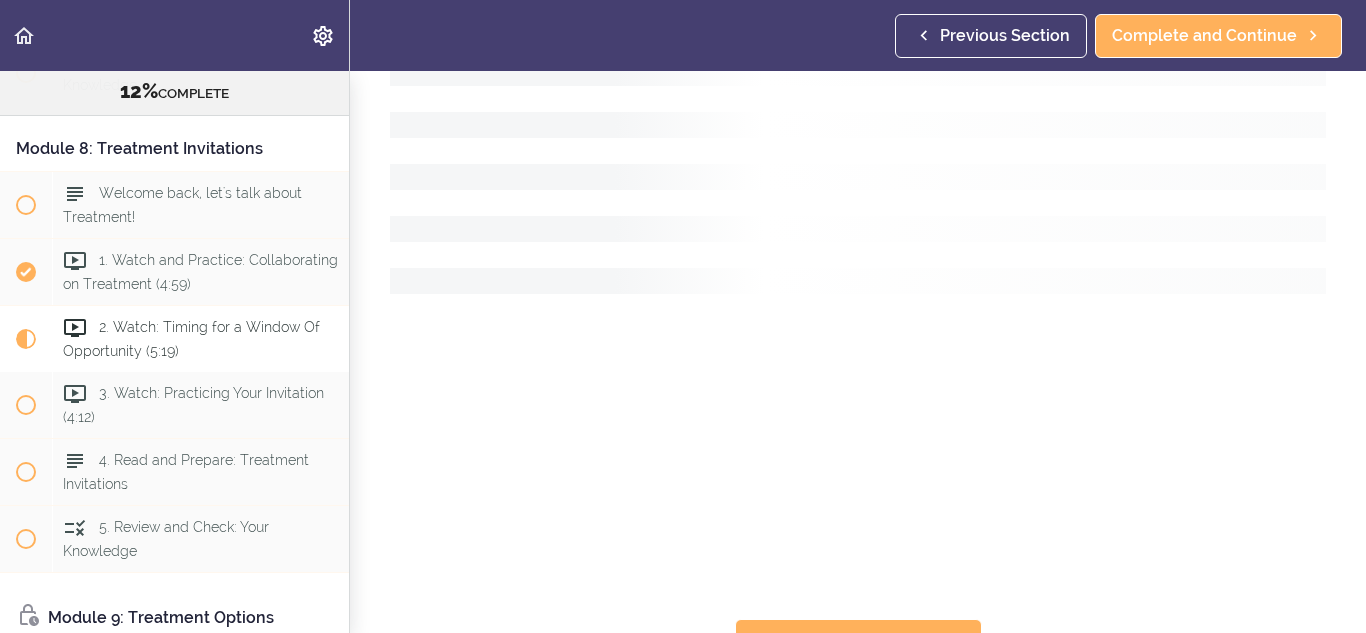 scroll, scrollTop: 0, scrollLeft: 0, axis: both 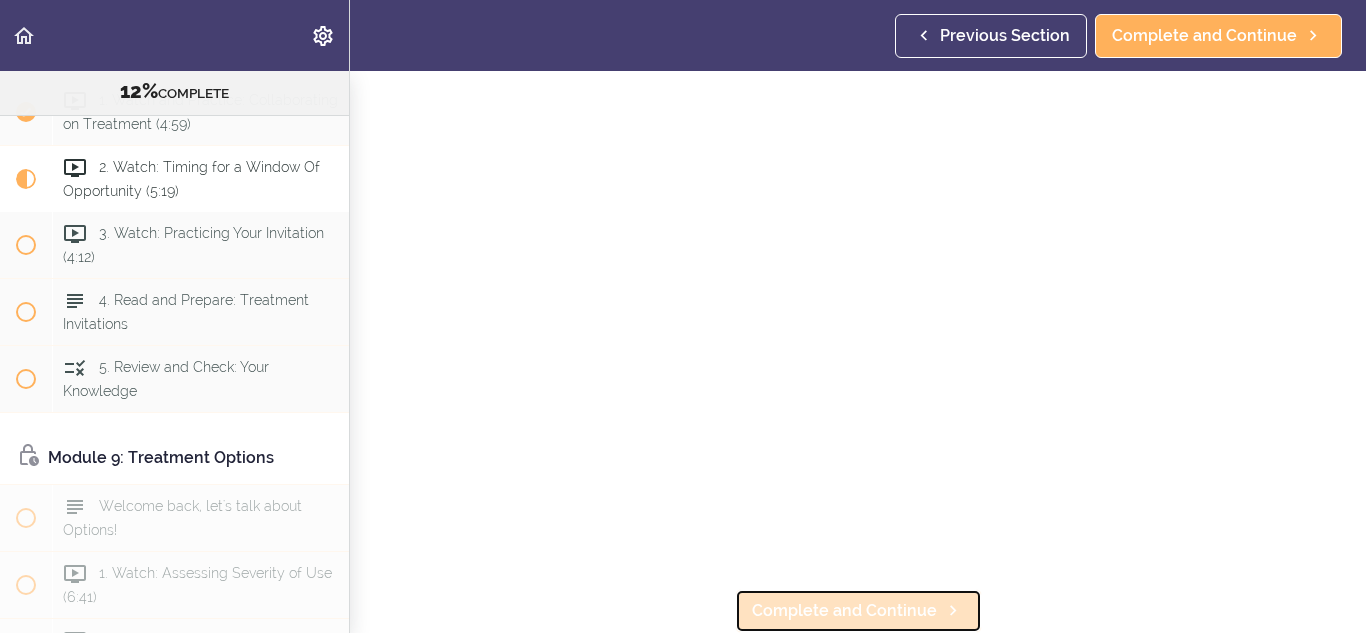 click on "Complete and Continue" at bounding box center [844, 611] 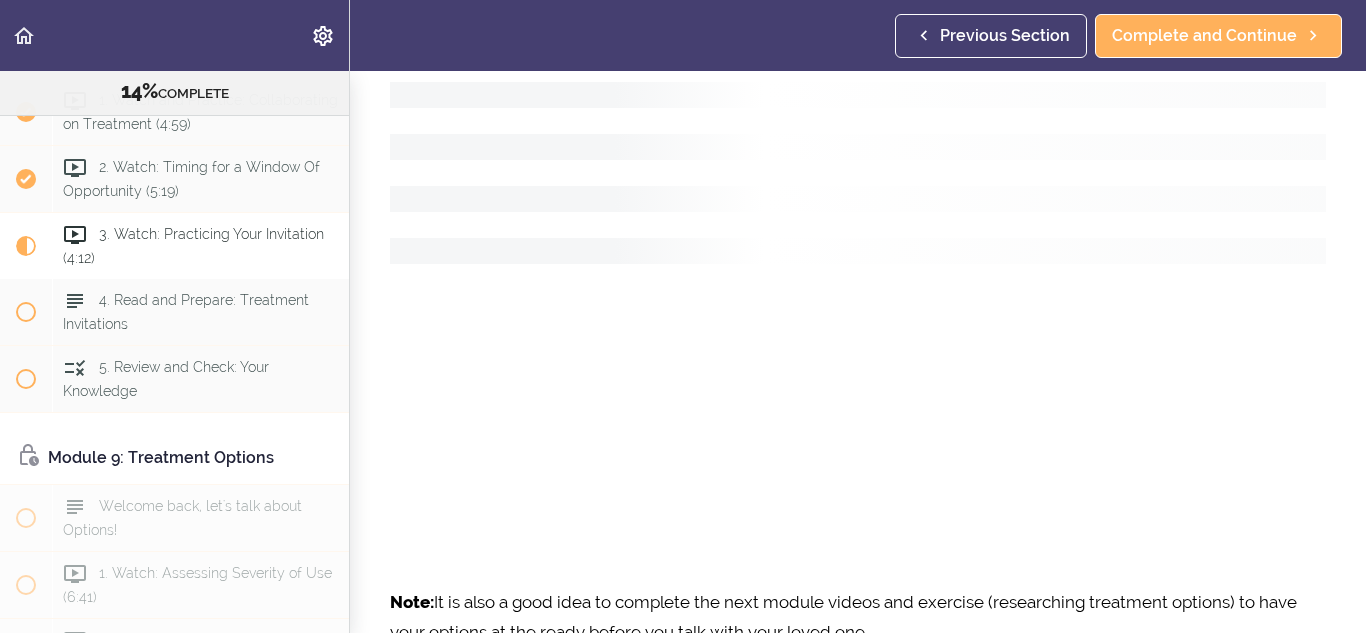 scroll, scrollTop: 0, scrollLeft: 0, axis: both 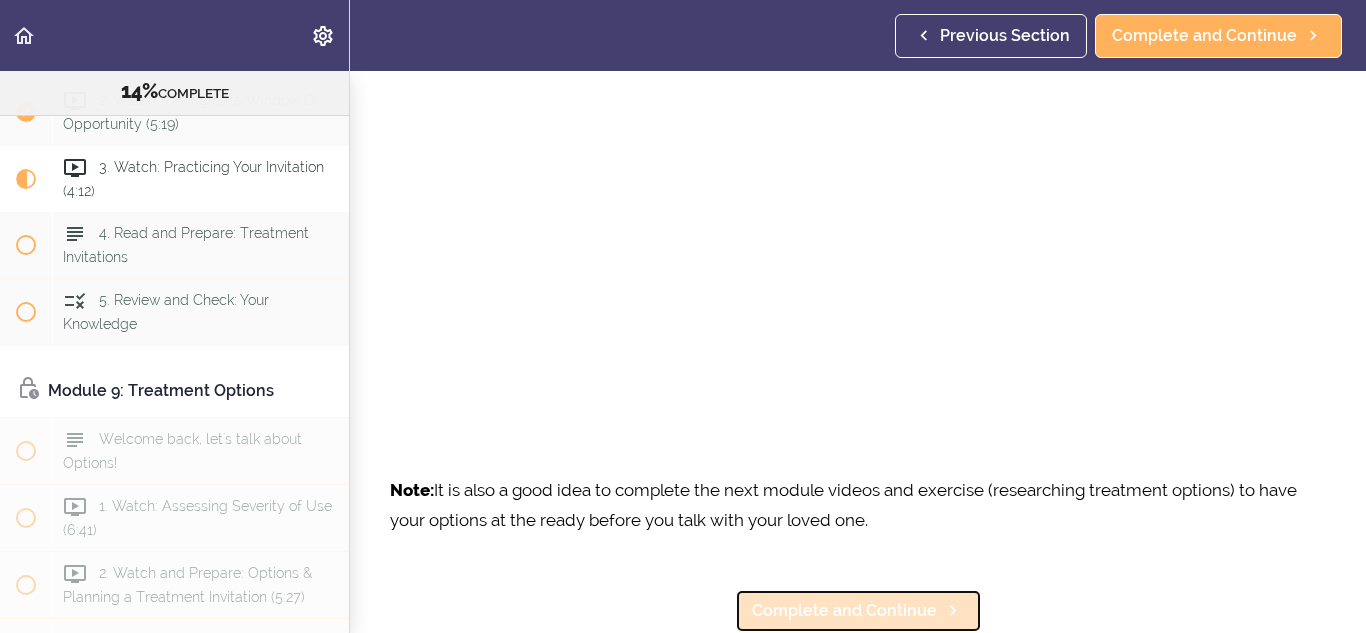 click on "Complete and Continue" at bounding box center [844, 611] 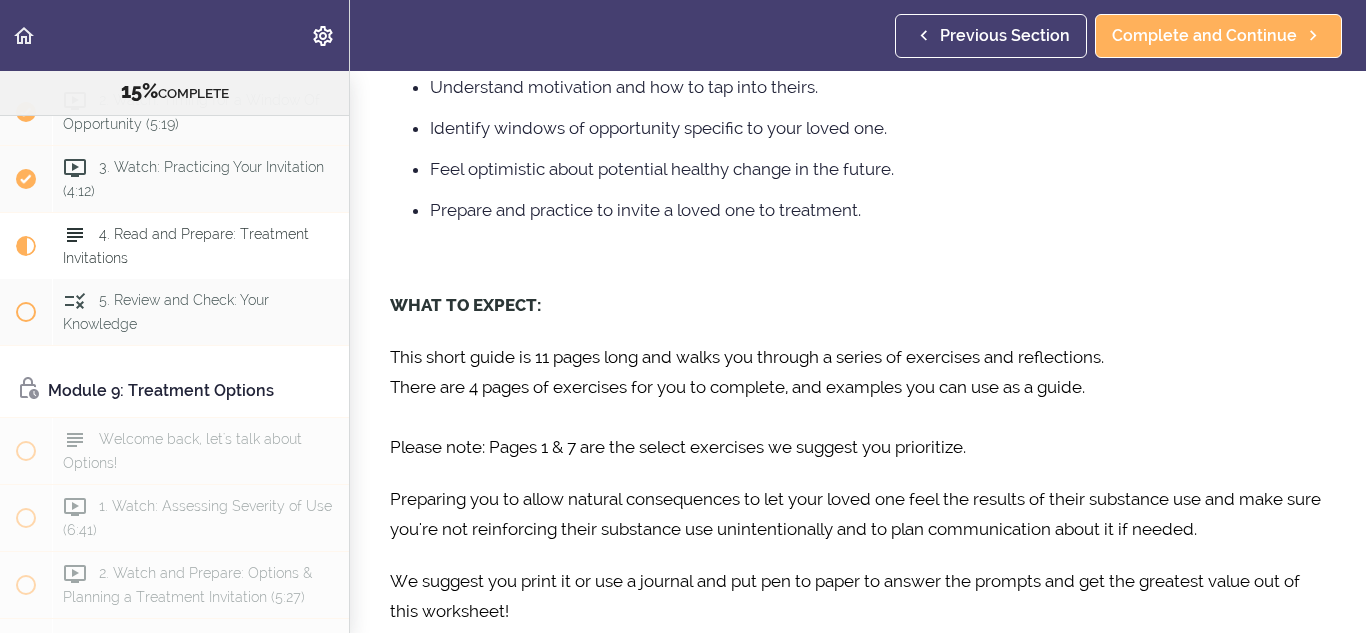scroll, scrollTop: 0, scrollLeft: 0, axis: both 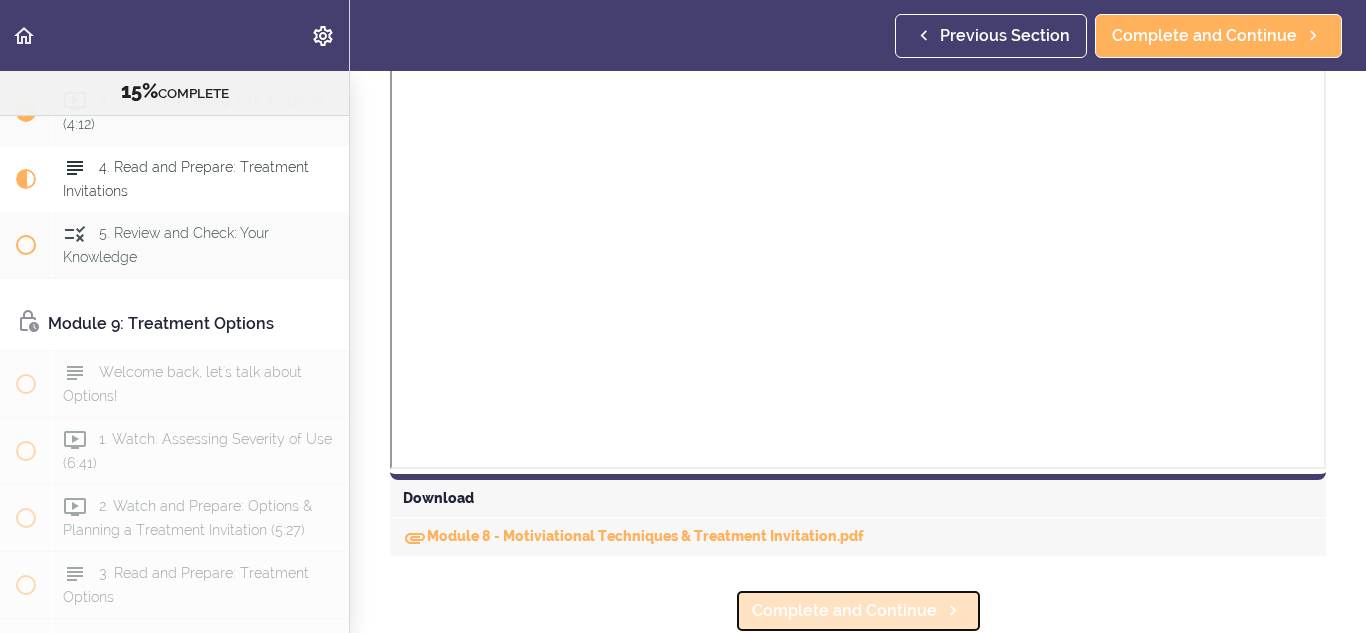 click on "Complete and Continue" at bounding box center [844, 611] 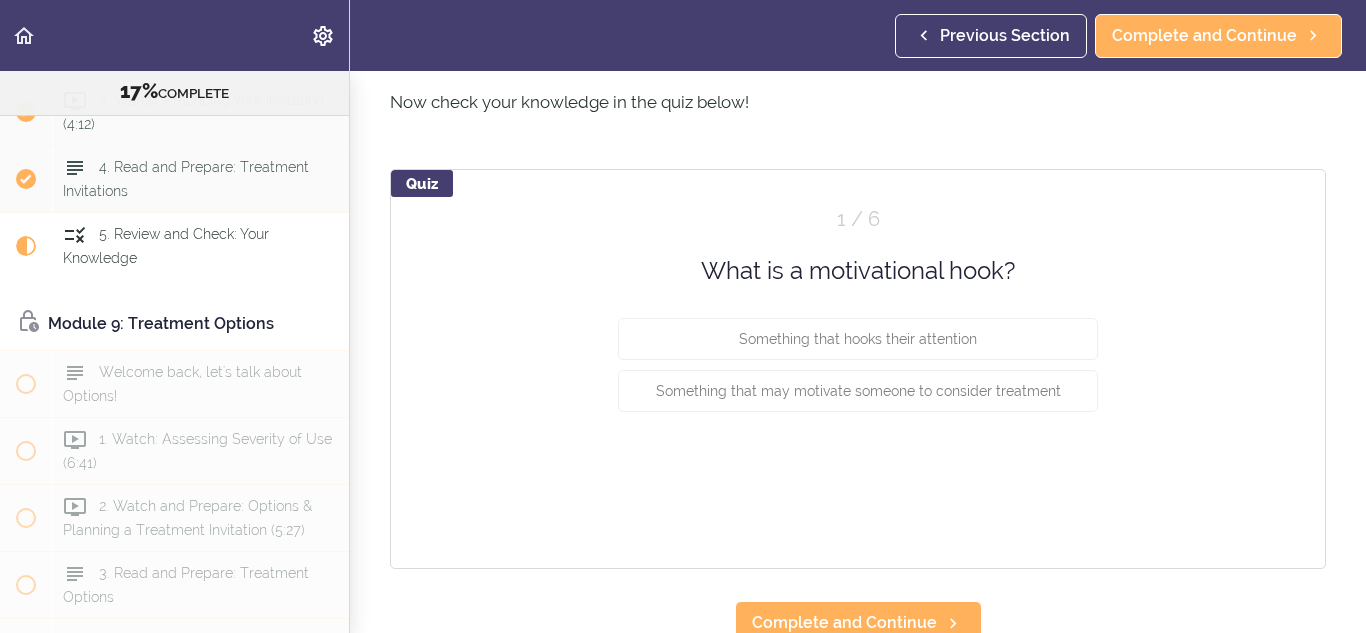scroll, scrollTop: 0, scrollLeft: 0, axis: both 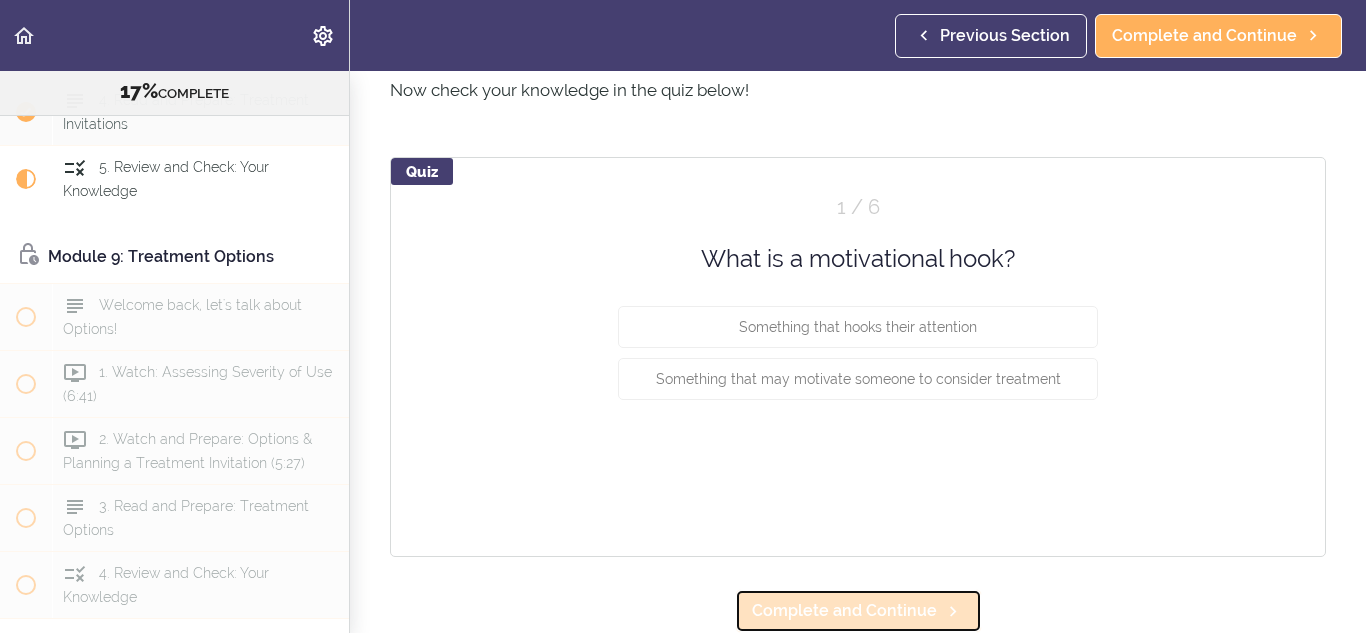 click on "Complete and Continue" at bounding box center (844, 611) 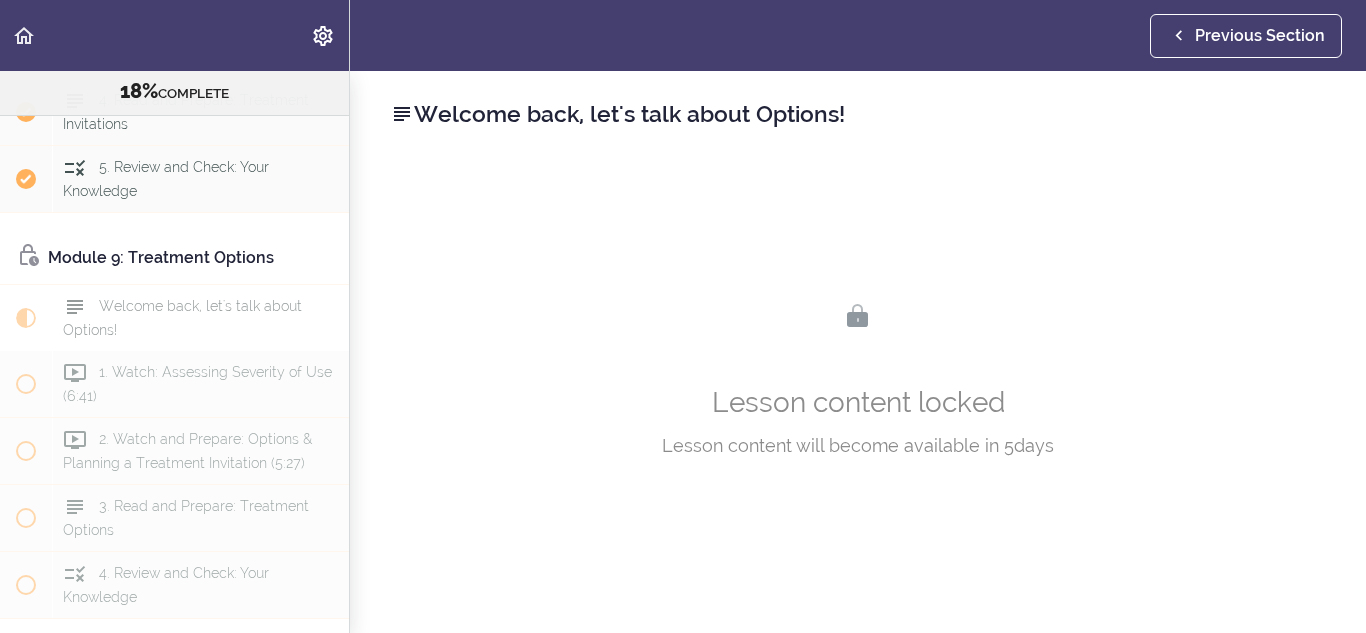 scroll, scrollTop: 0, scrollLeft: 0, axis: both 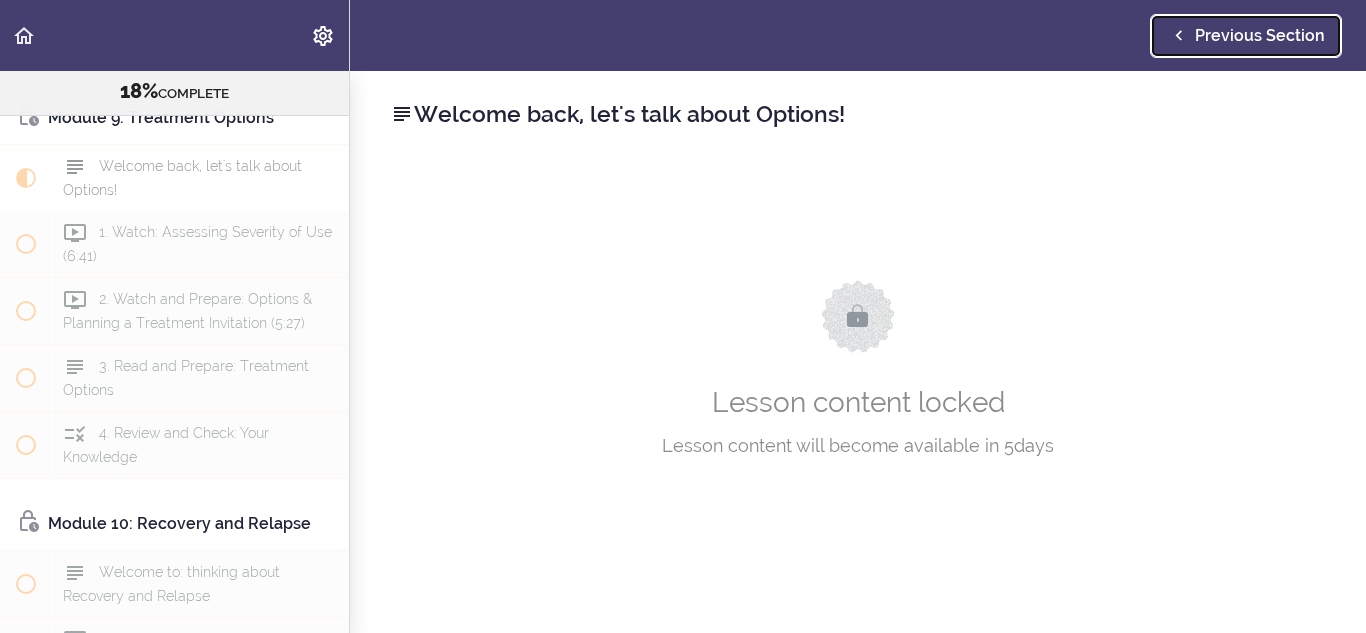 click on "Previous Section" at bounding box center (1260, 36) 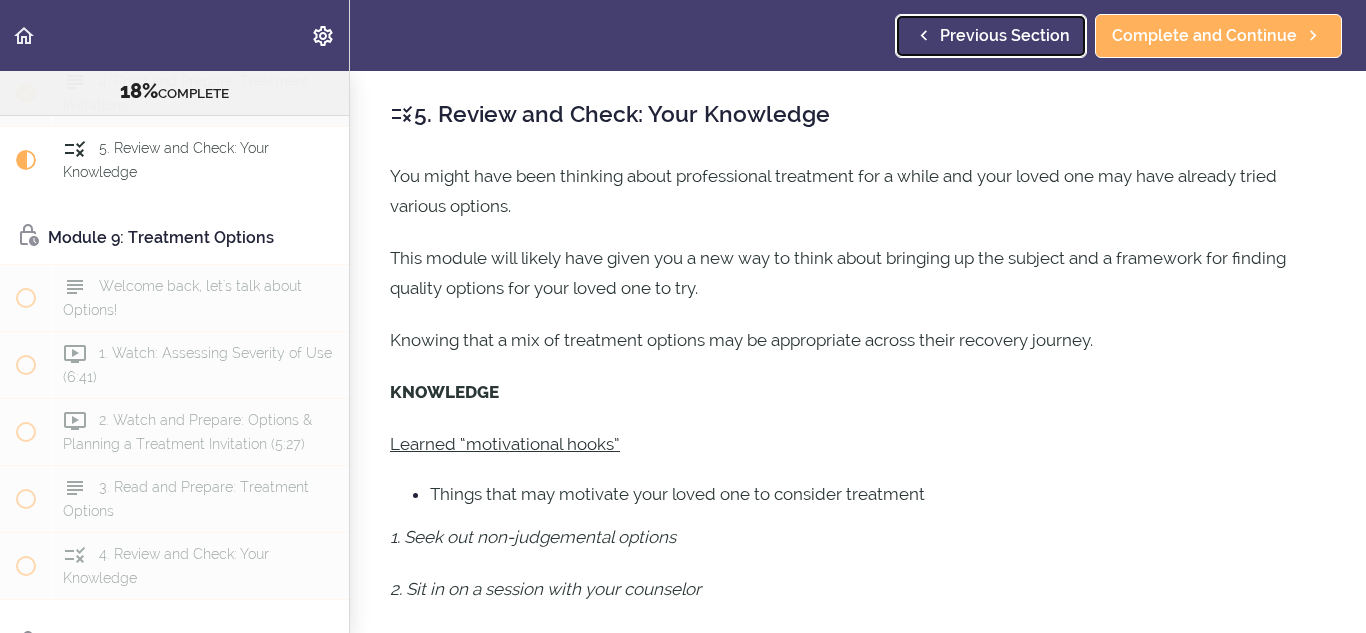 scroll, scrollTop: 3645, scrollLeft: 0, axis: vertical 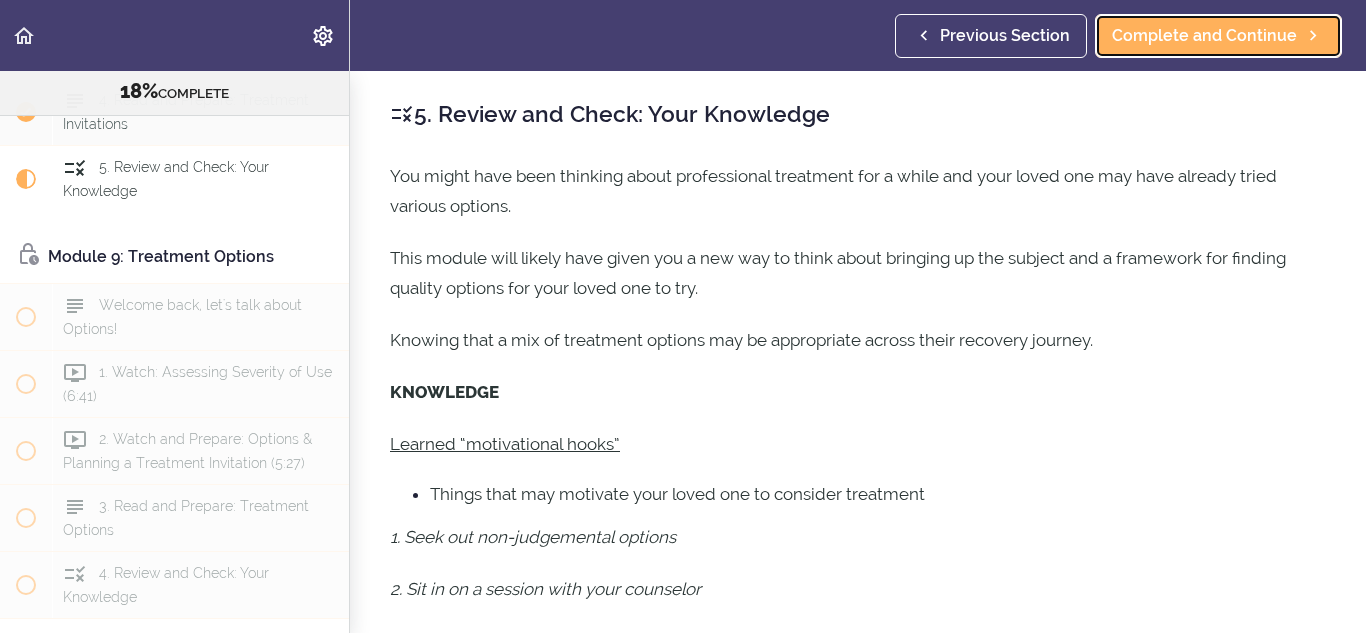 click on "Complete and Continue" at bounding box center [1204, 36] 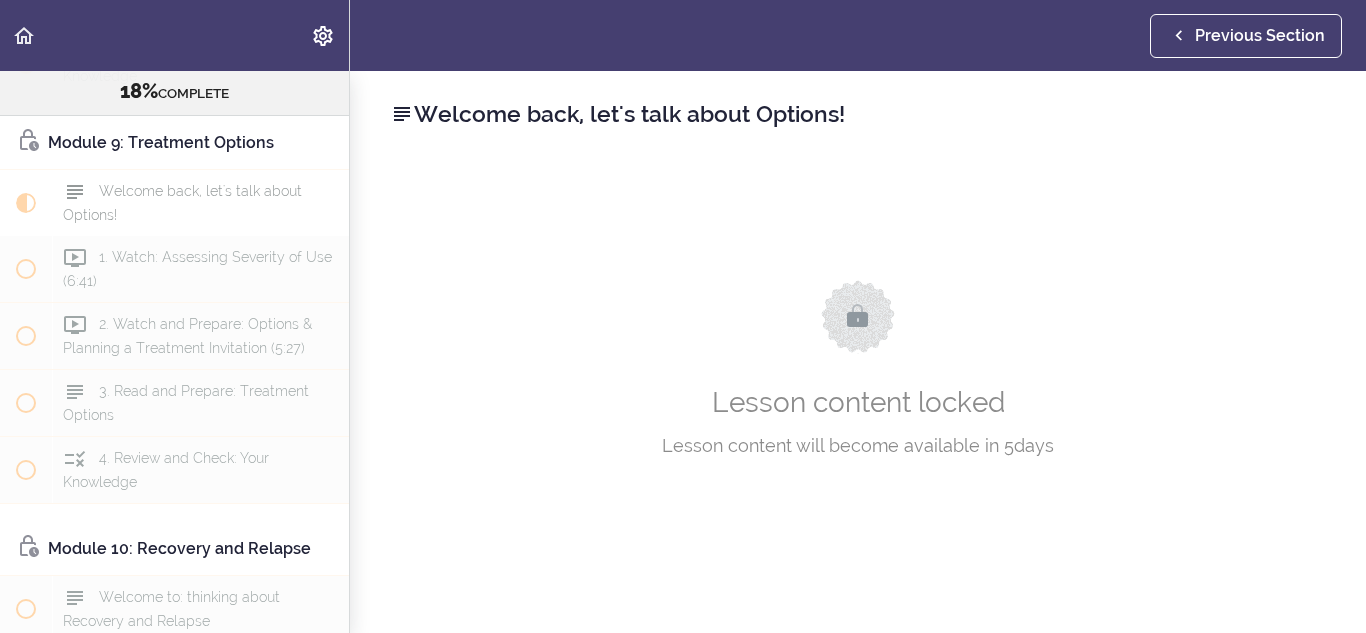 scroll, scrollTop: 3784, scrollLeft: 0, axis: vertical 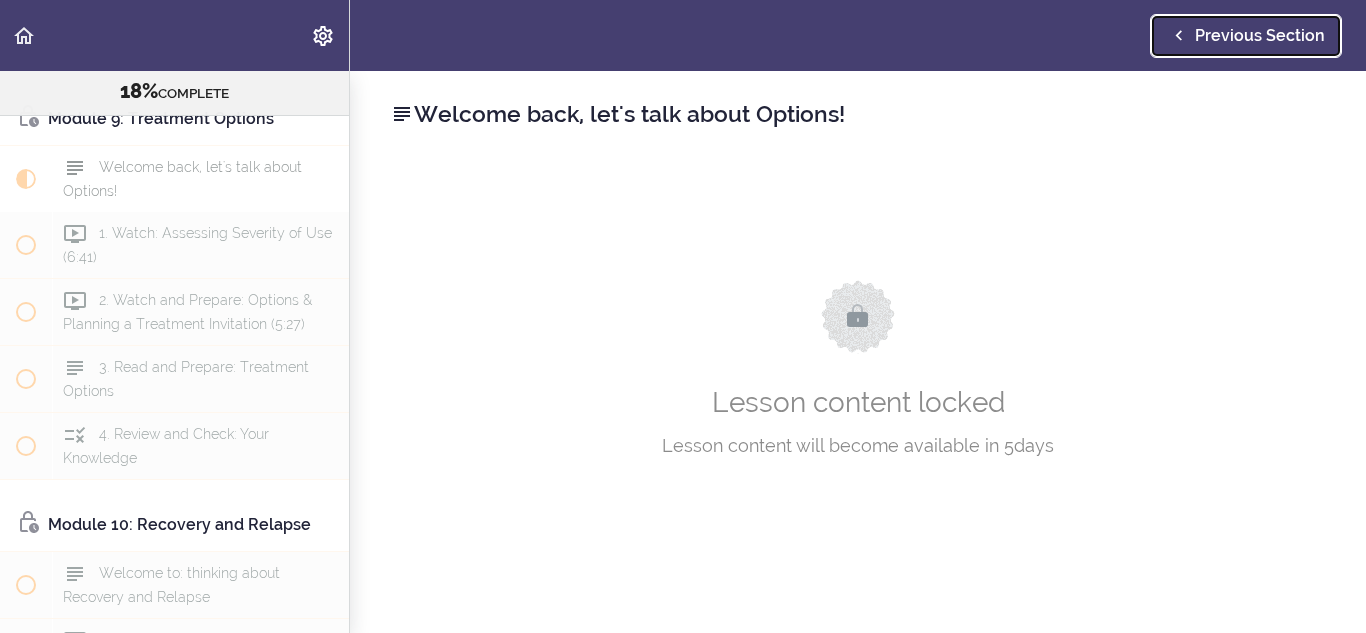 click on "Previous Section" at bounding box center (1260, 36) 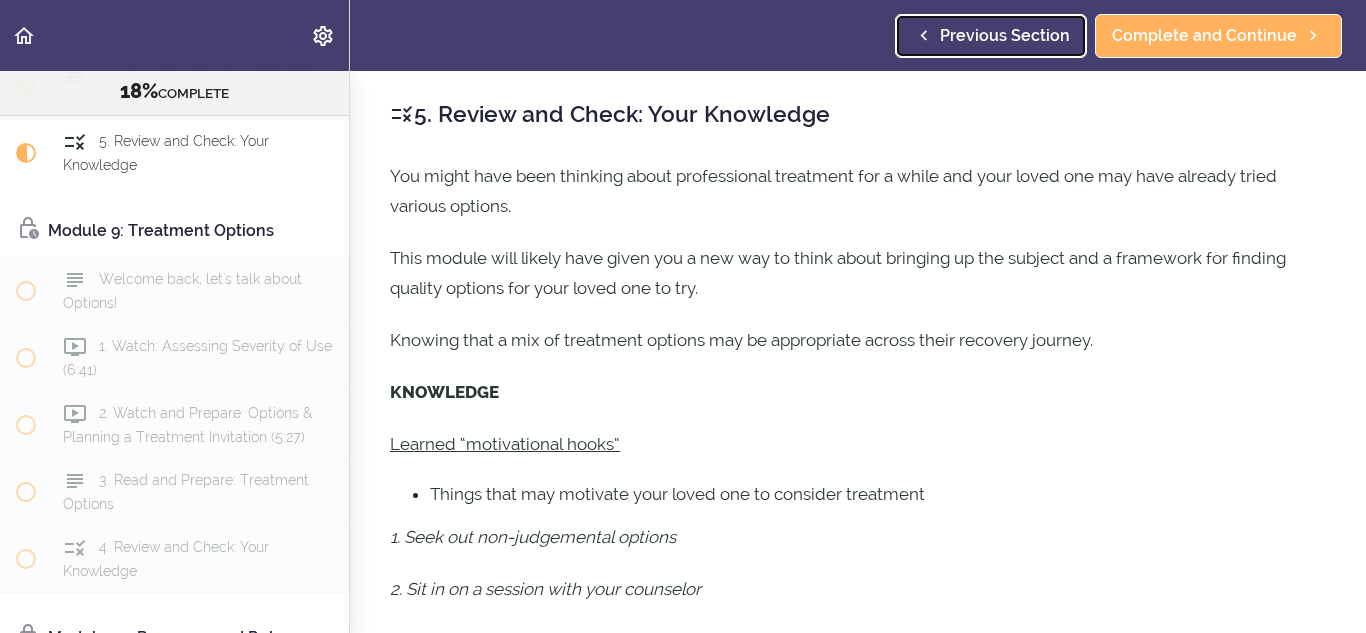 scroll, scrollTop: 3645, scrollLeft: 0, axis: vertical 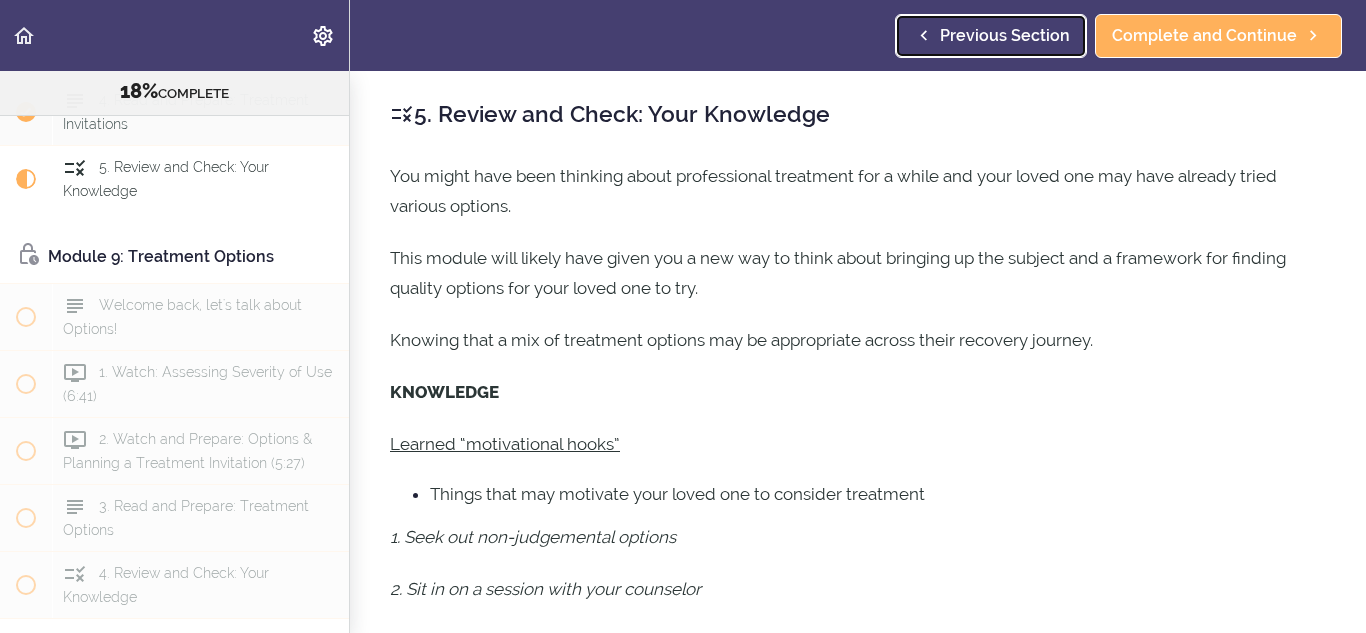 click on "Previous Section" at bounding box center (991, 36) 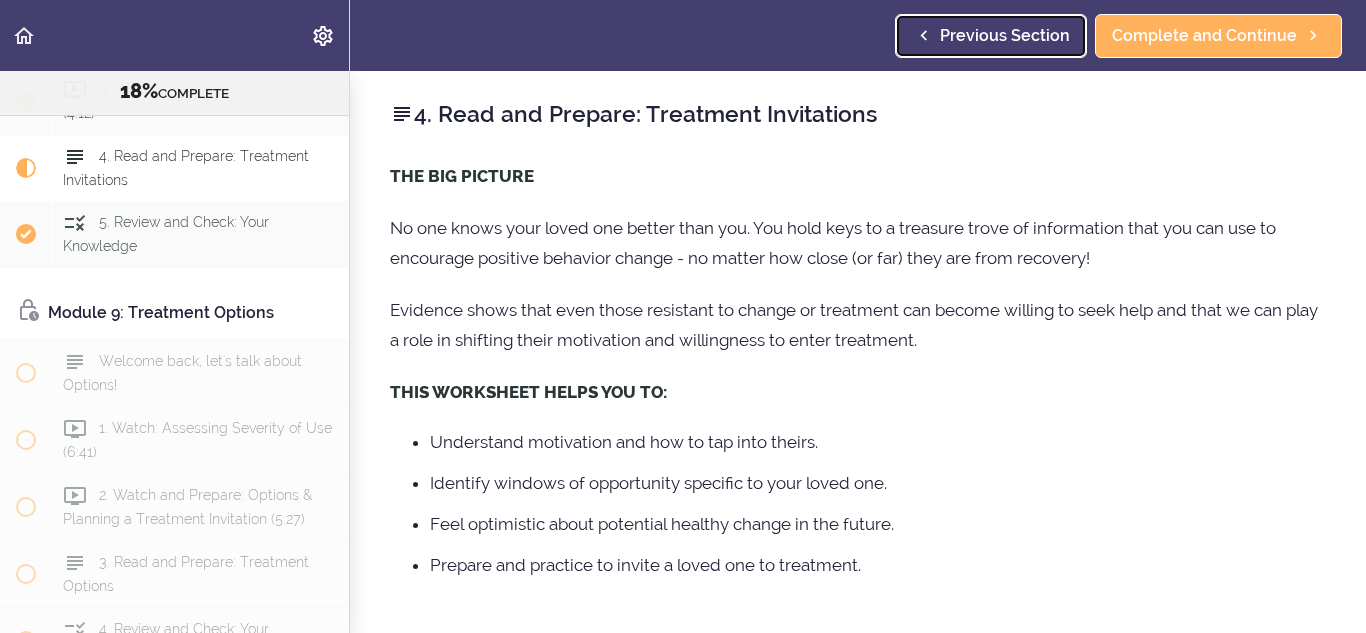 scroll, scrollTop: 3578, scrollLeft: 0, axis: vertical 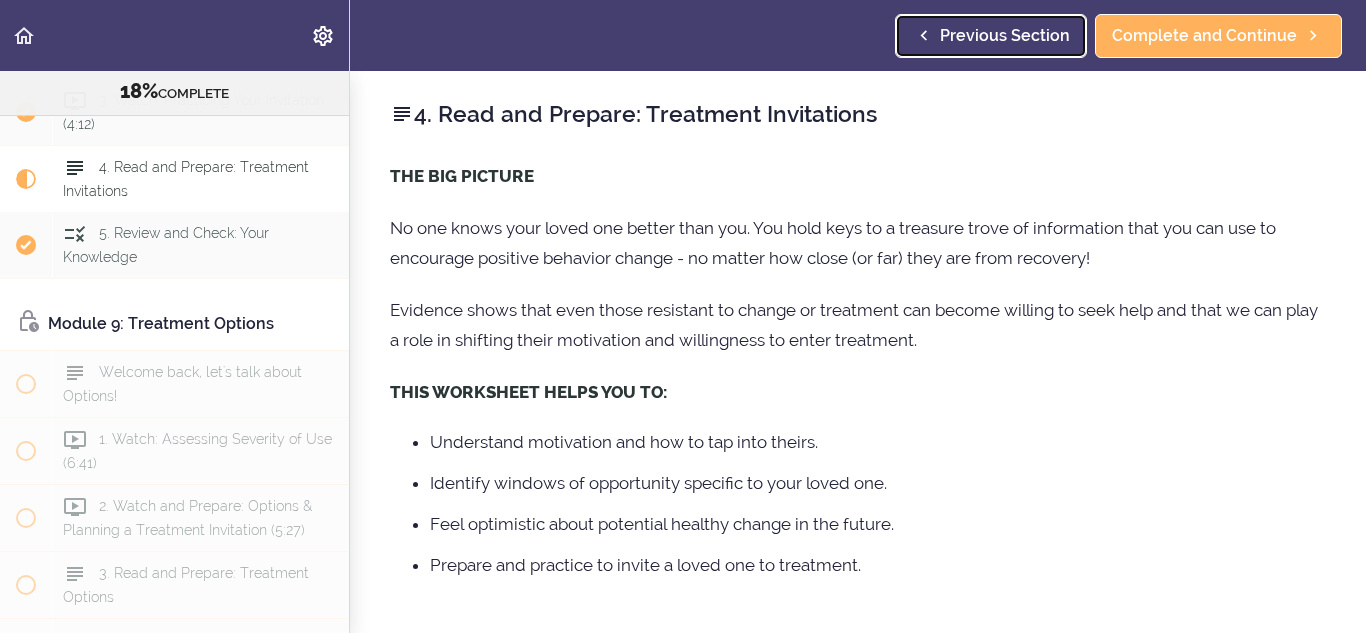 click on "Previous Section" at bounding box center [1005, 36] 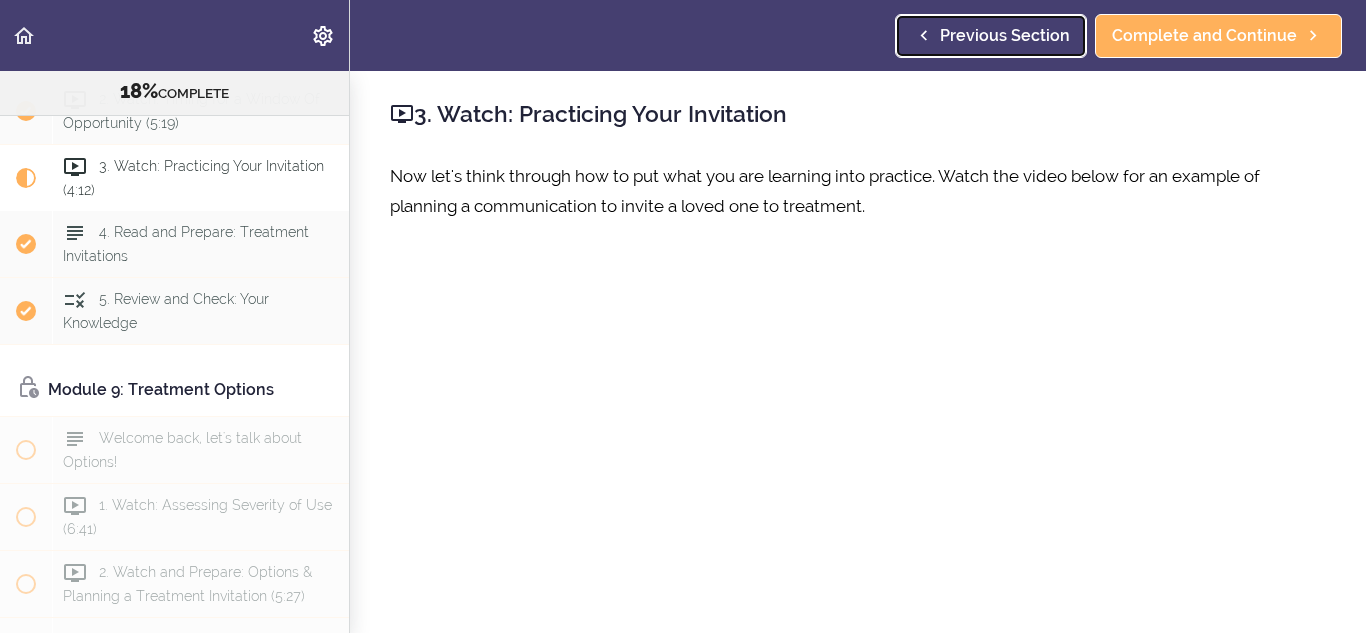 scroll, scrollTop: 3511, scrollLeft: 0, axis: vertical 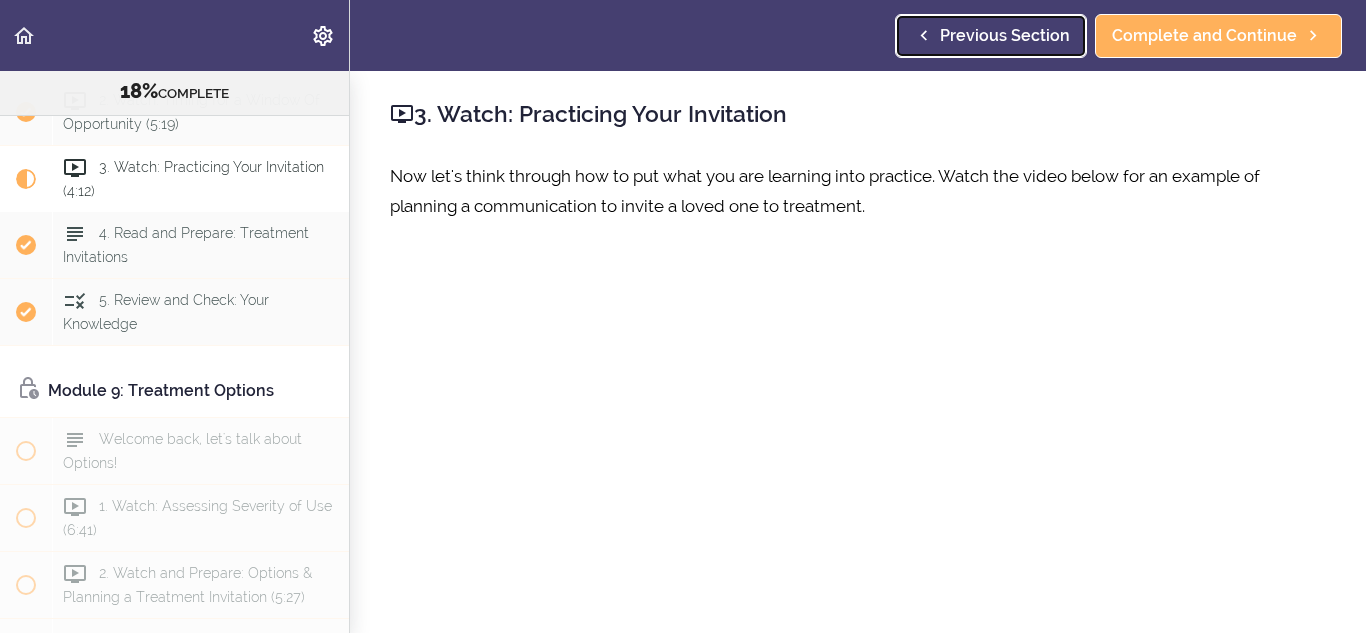 click on "Previous Section" at bounding box center [991, 36] 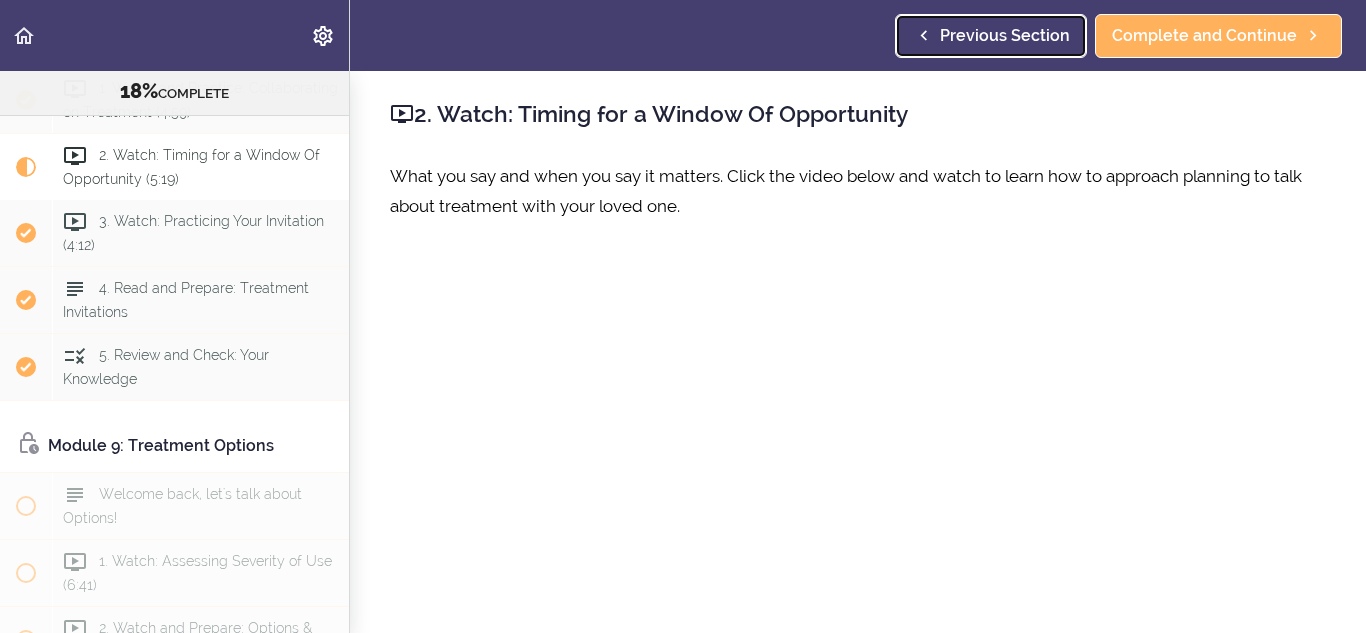 scroll, scrollTop: 3444, scrollLeft: 0, axis: vertical 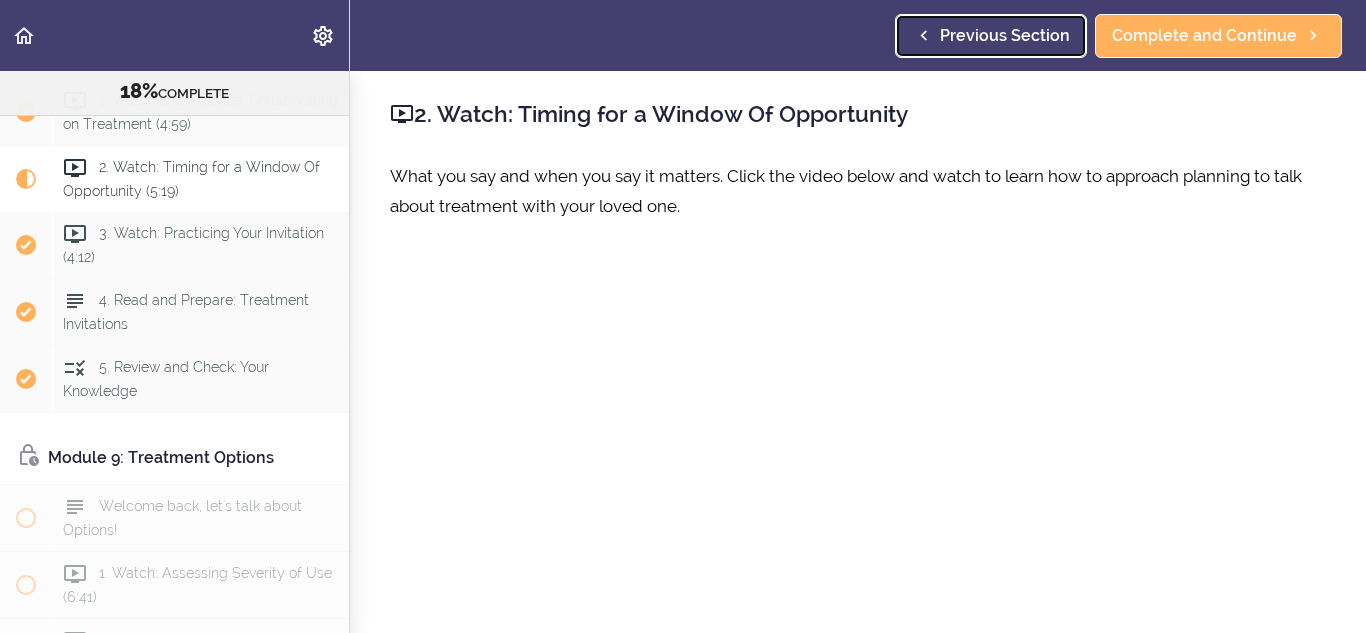 click on "Previous Section" at bounding box center [991, 36] 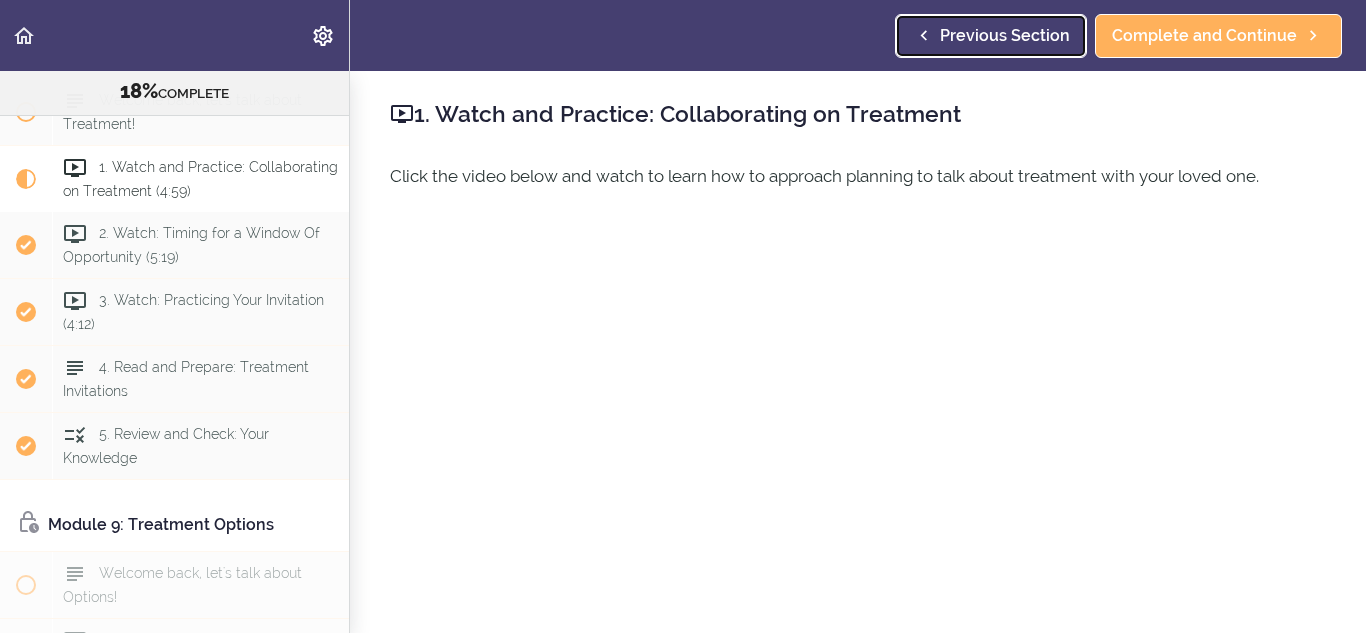 click on "Previous Section" at bounding box center [991, 36] 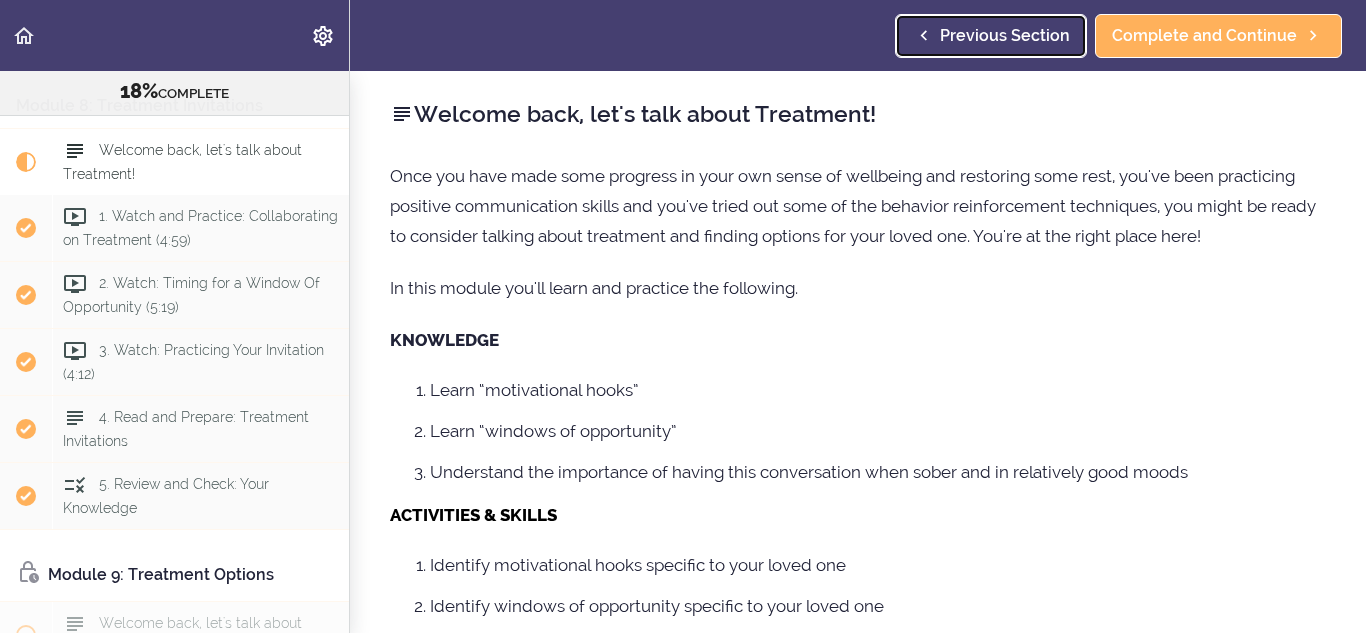 scroll, scrollTop: 3310, scrollLeft: 0, axis: vertical 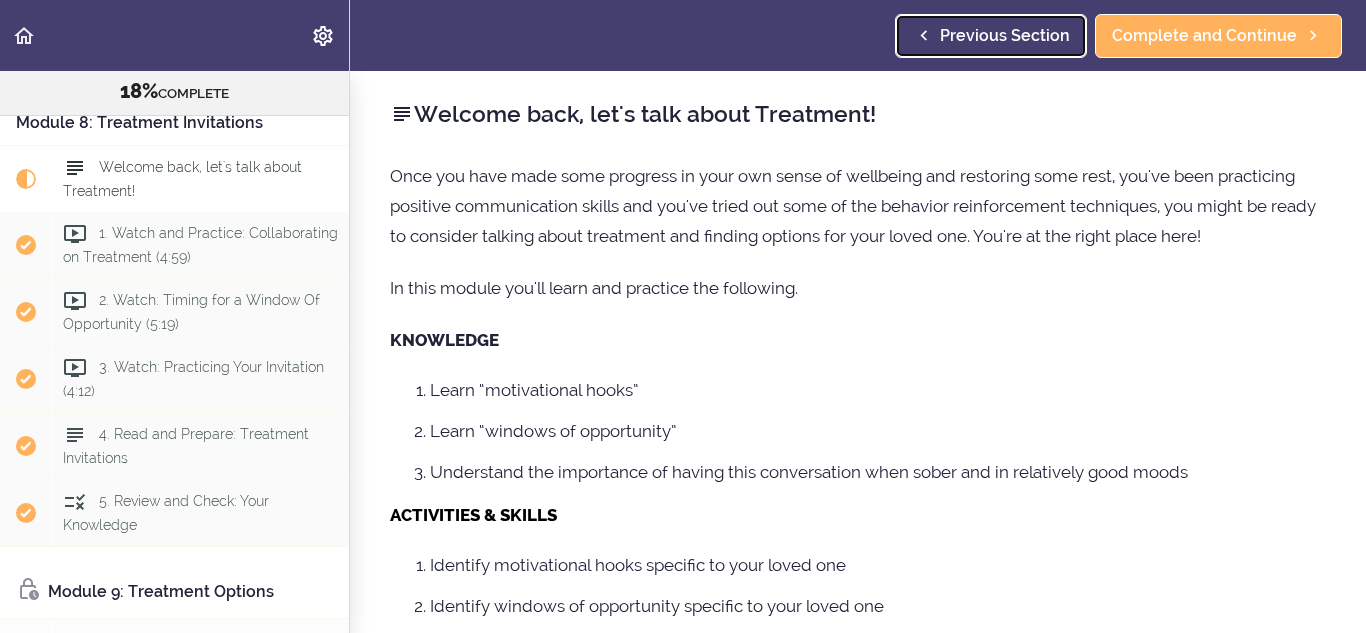 click on "Previous Section" at bounding box center (991, 36) 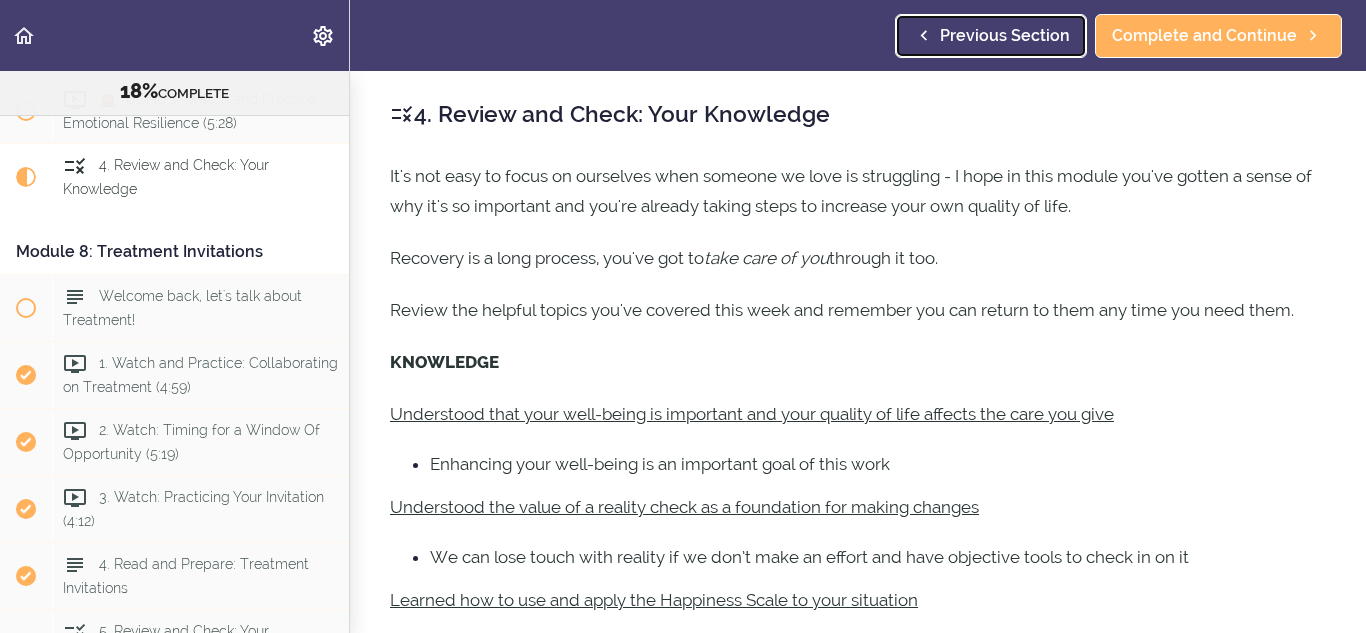 scroll, scrollTop: 3178, scrollLeft: 0, axis: vertical 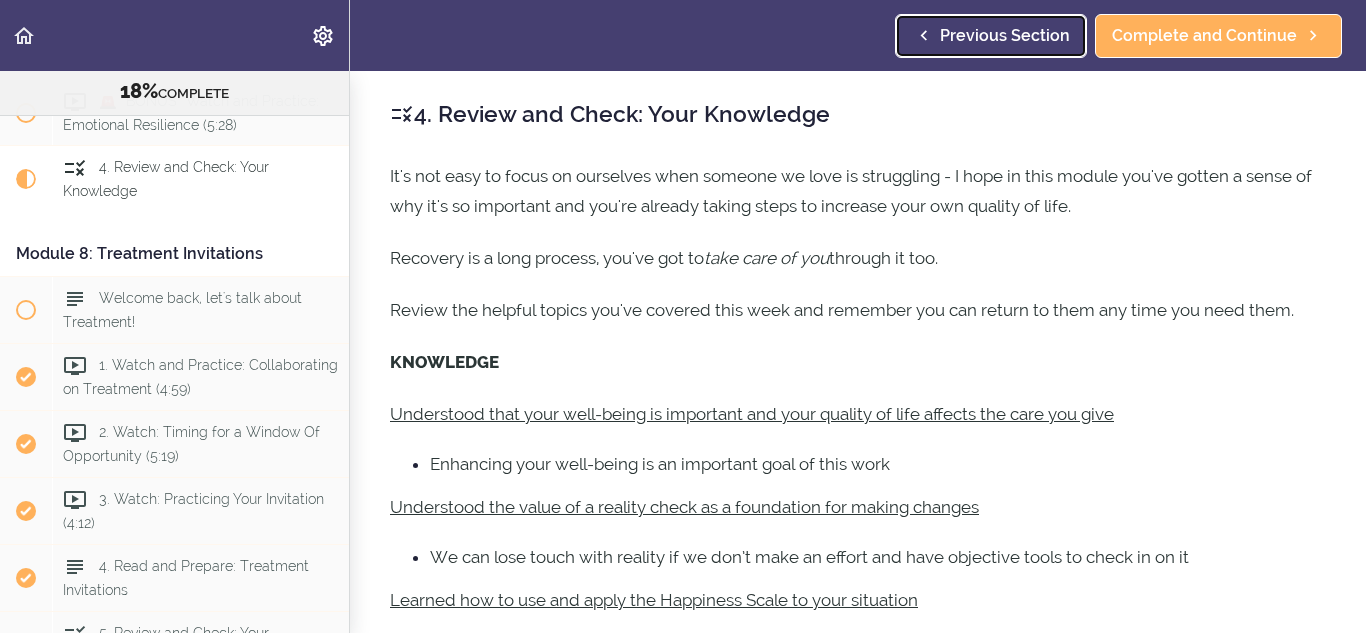 click on "Previous Section" at bounding box center (991, 36) 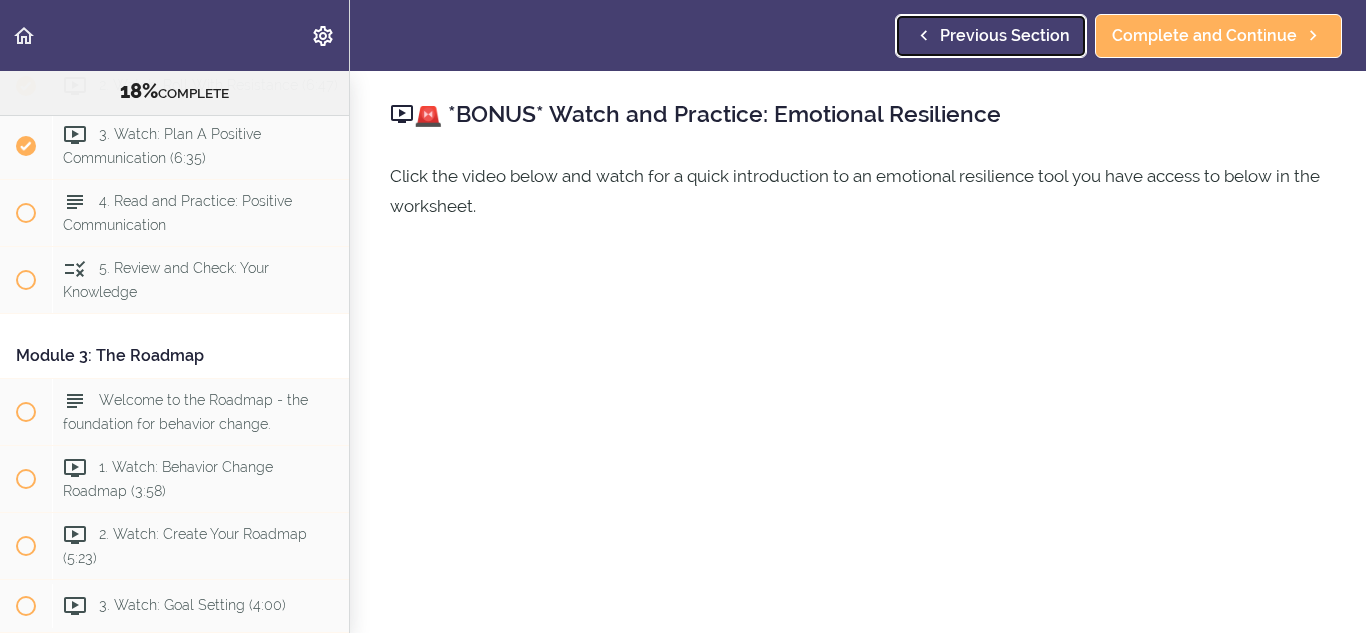 scroll, scrollTop: 782, scrollLeft: 0, axis: vertical 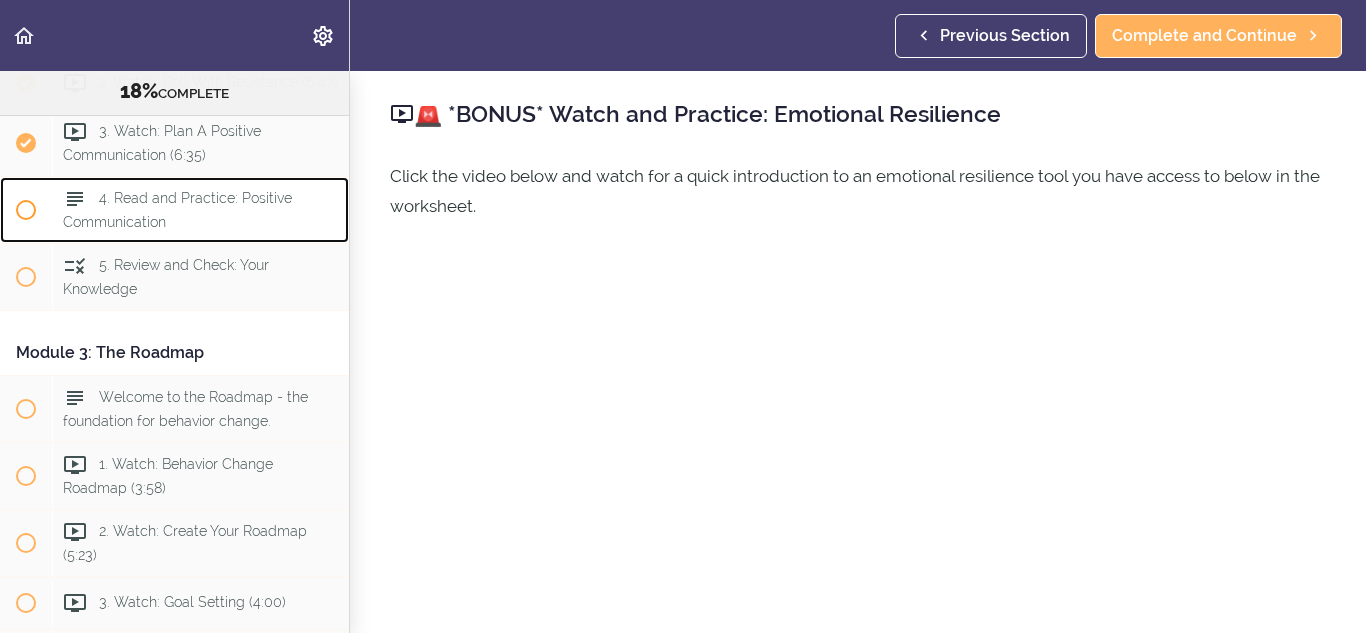 click on "4.  Read and Practice: Positive Communication" at bounding box center [200, 210] 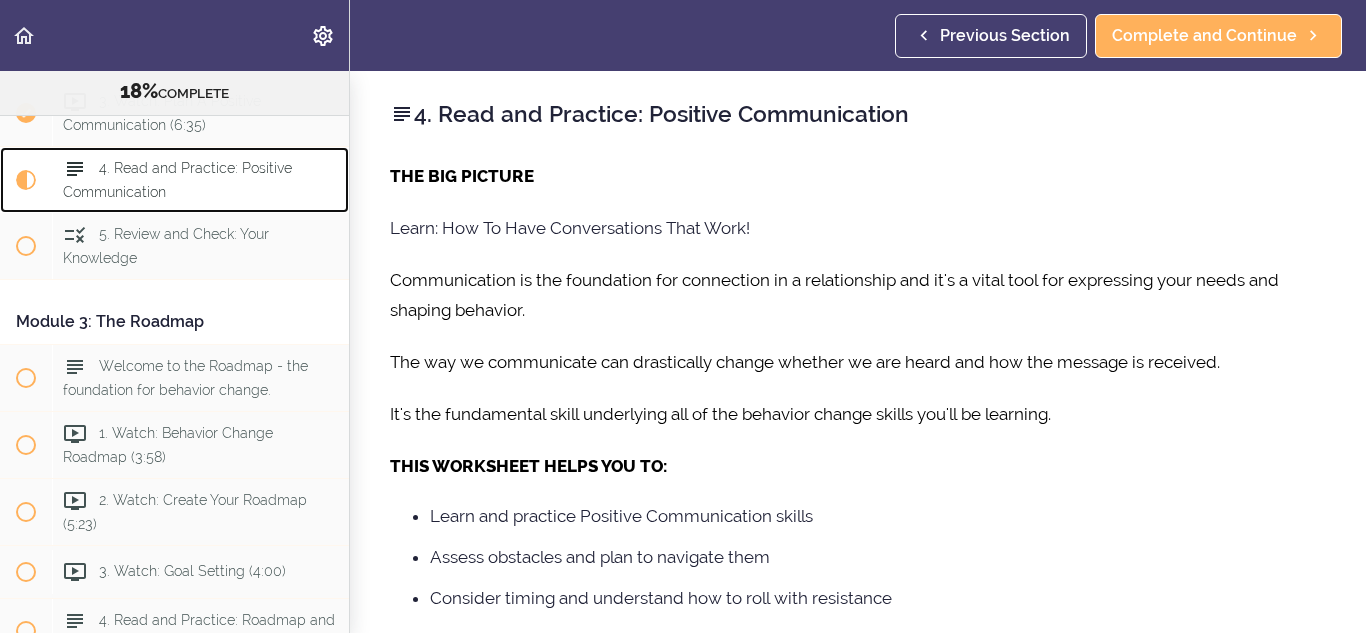 scroll, scrollTop: 813, scrollLeft: 0, axis: vertical 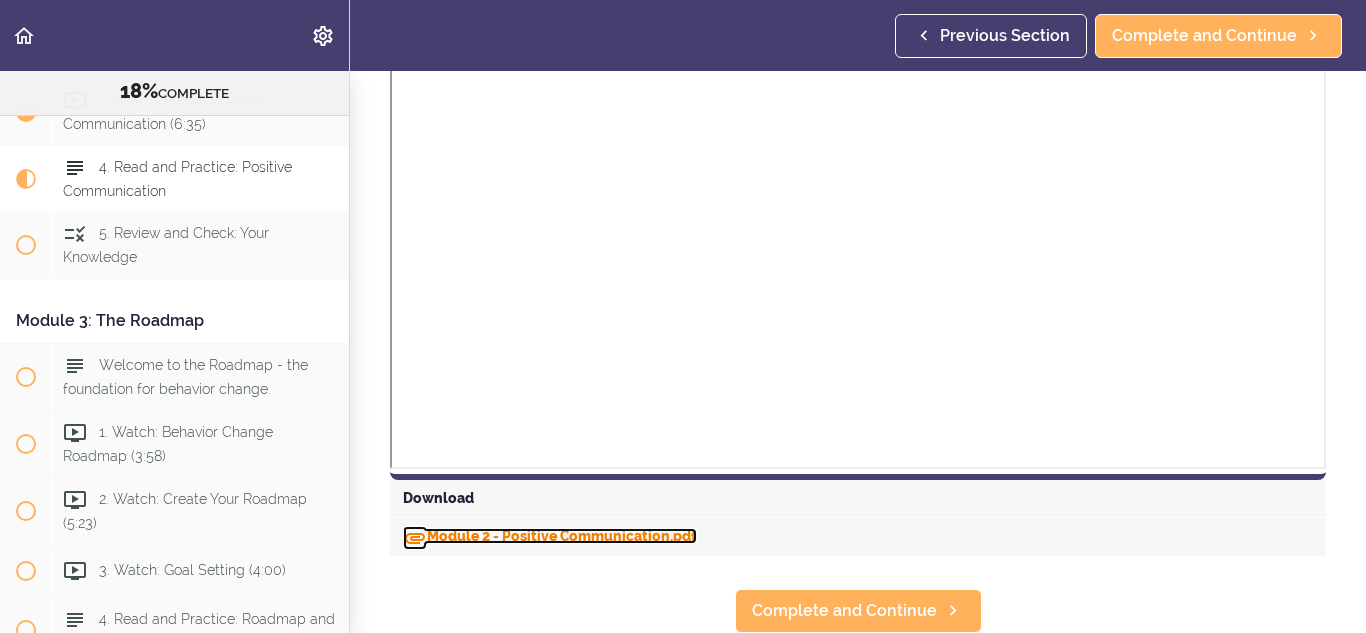 click on "Module 2 - Positive Communication.pdf" at bounding box center (550, 536) 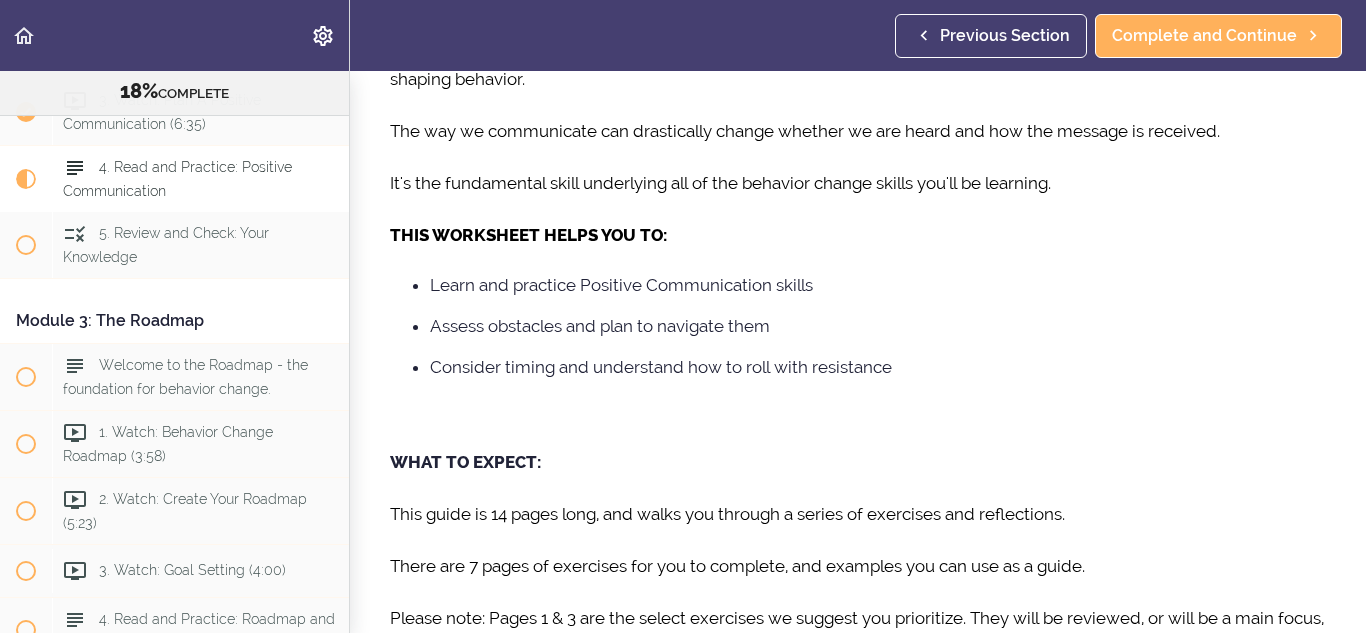 scroll, scrollTop: 0, scrollLeft: 0, axis: both 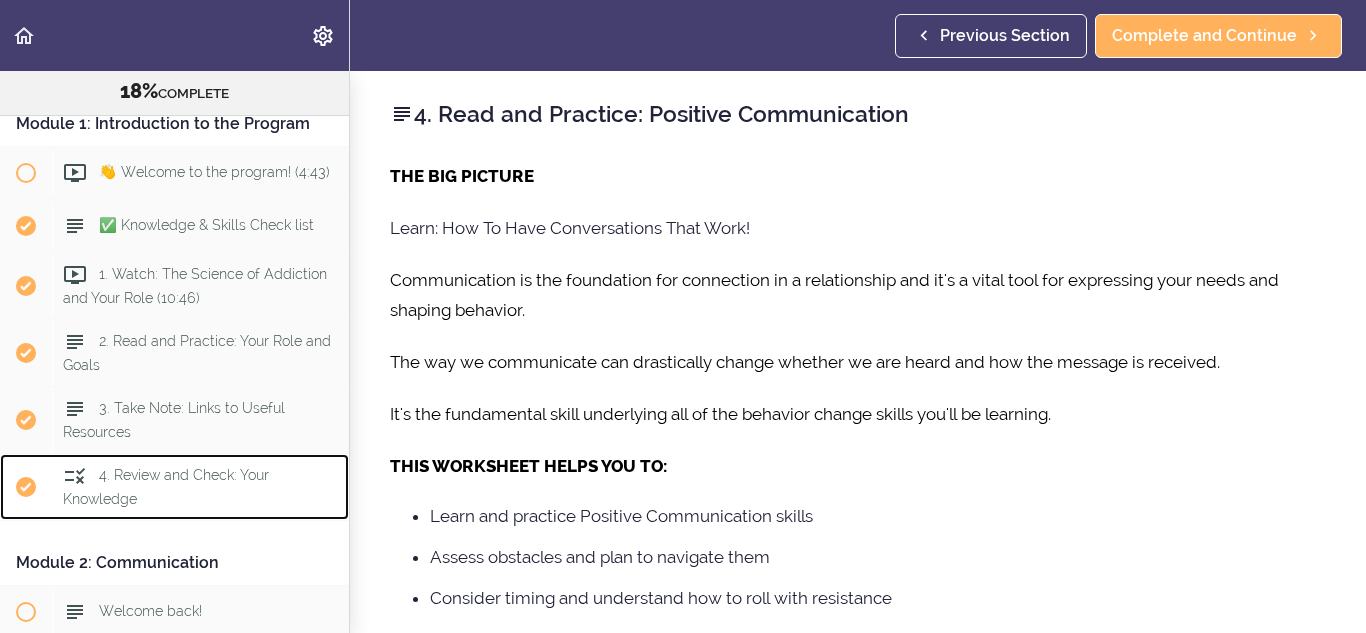 click on "4. Review and Check: Your Knowledge" at bounding box center (200, 487) 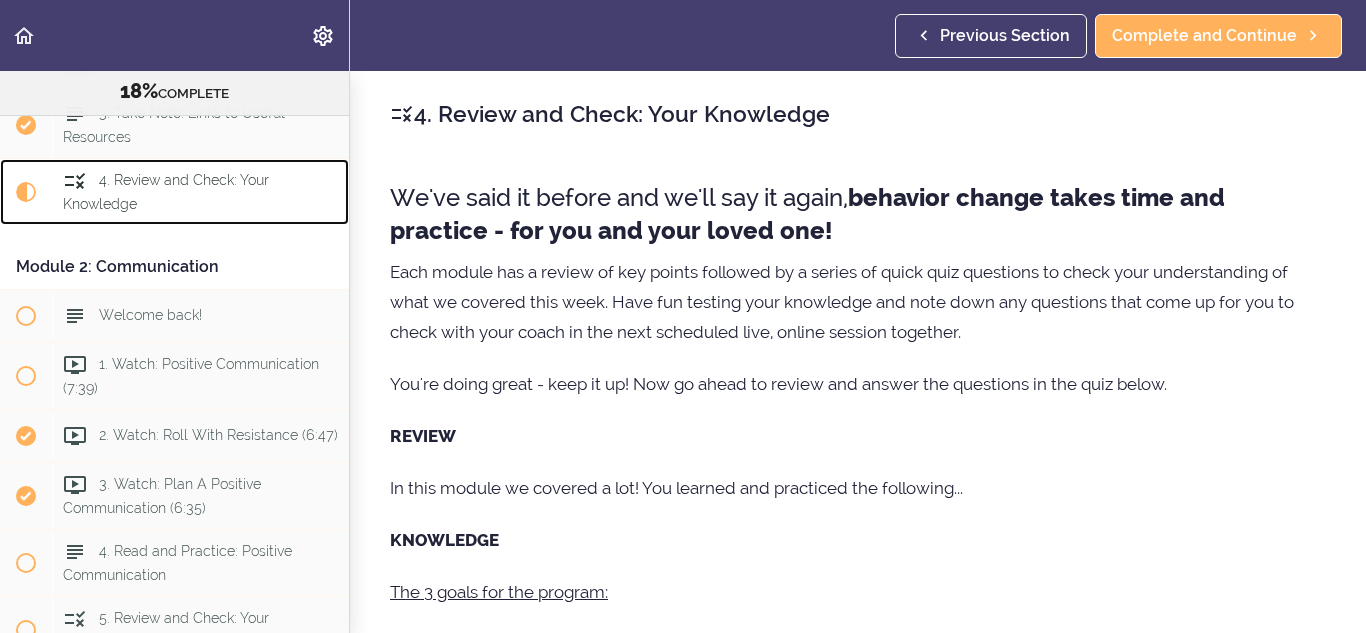 scroll, scrollTop: 441, scrollLeft: 0, axis: vertical 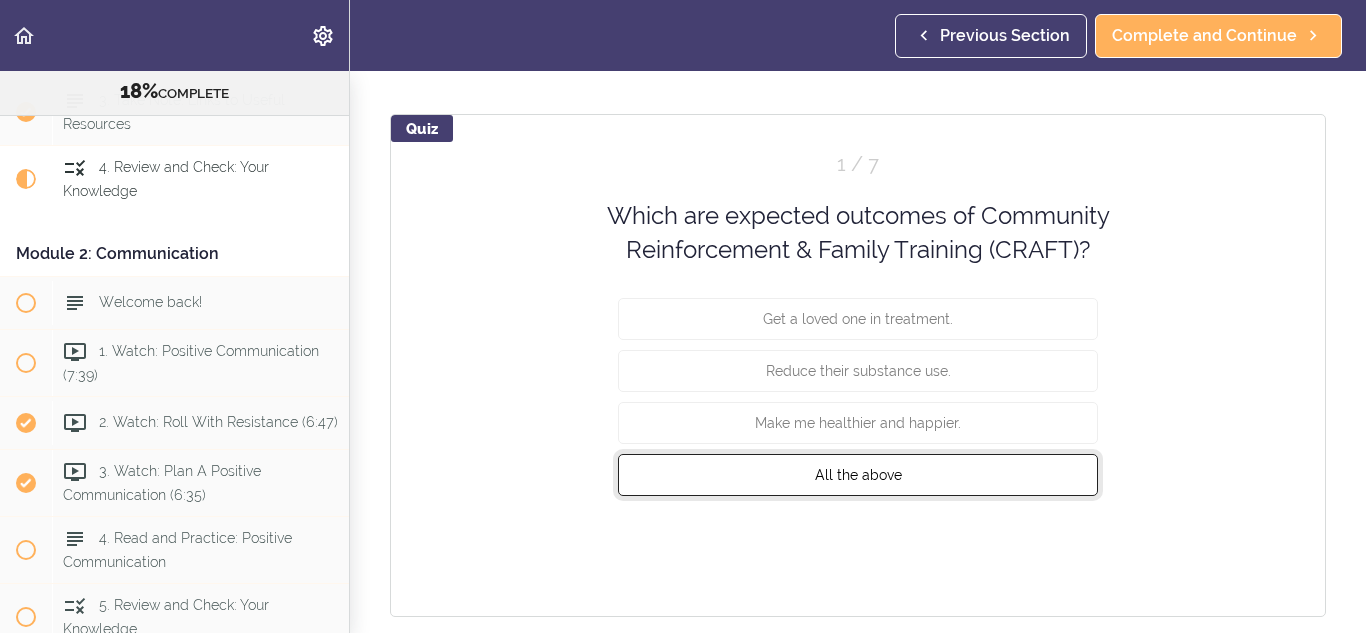 click on "All the above" at bounding box center (858, 474) 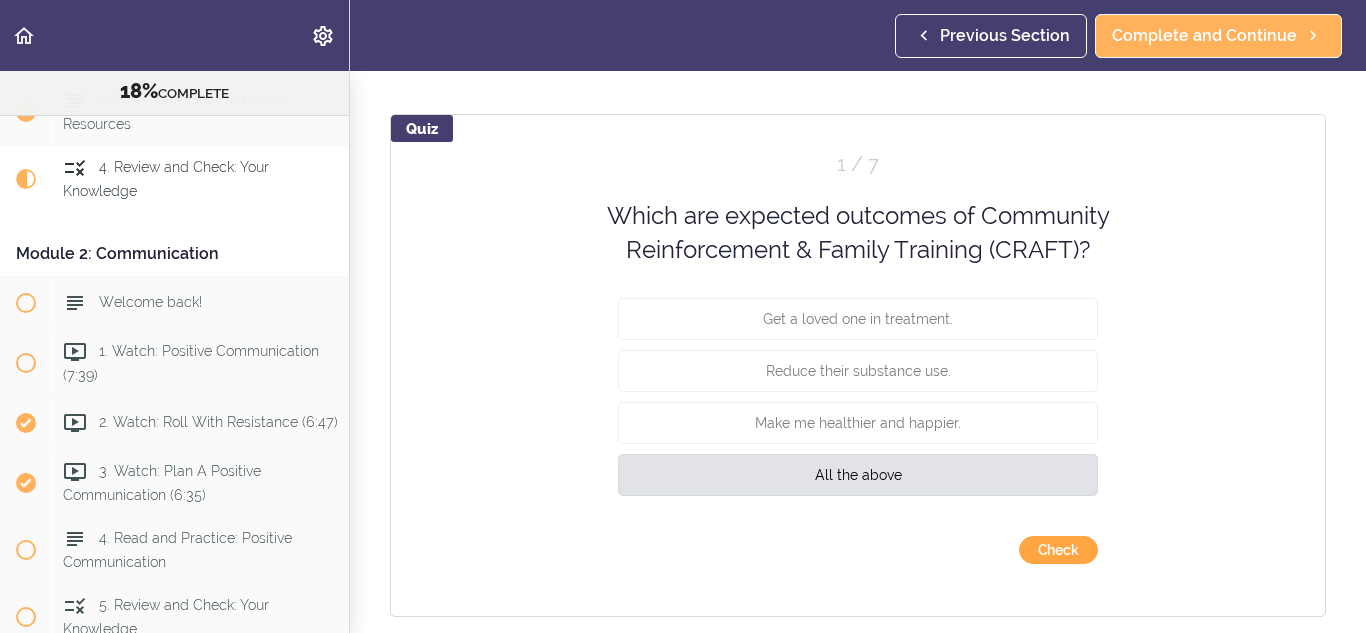 click on "Check" at bounding box center (1058, 550) 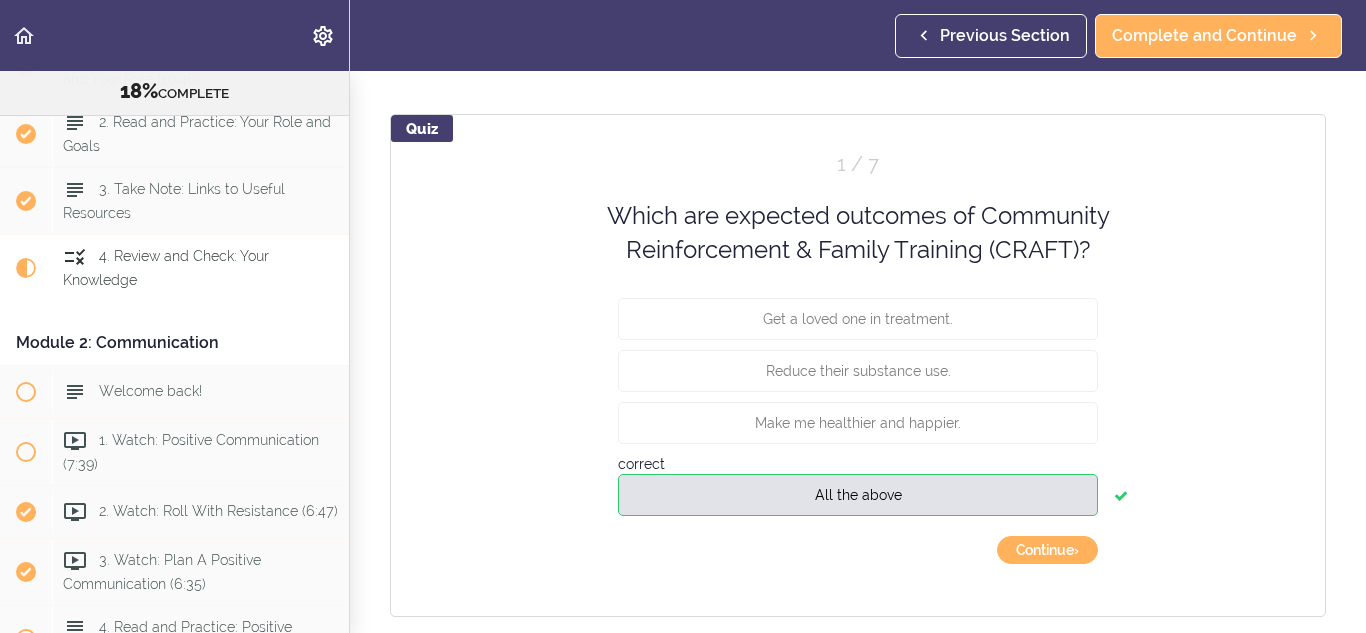 scroll, scrollTop: 346, scrollLeft: 0, axis: vertical 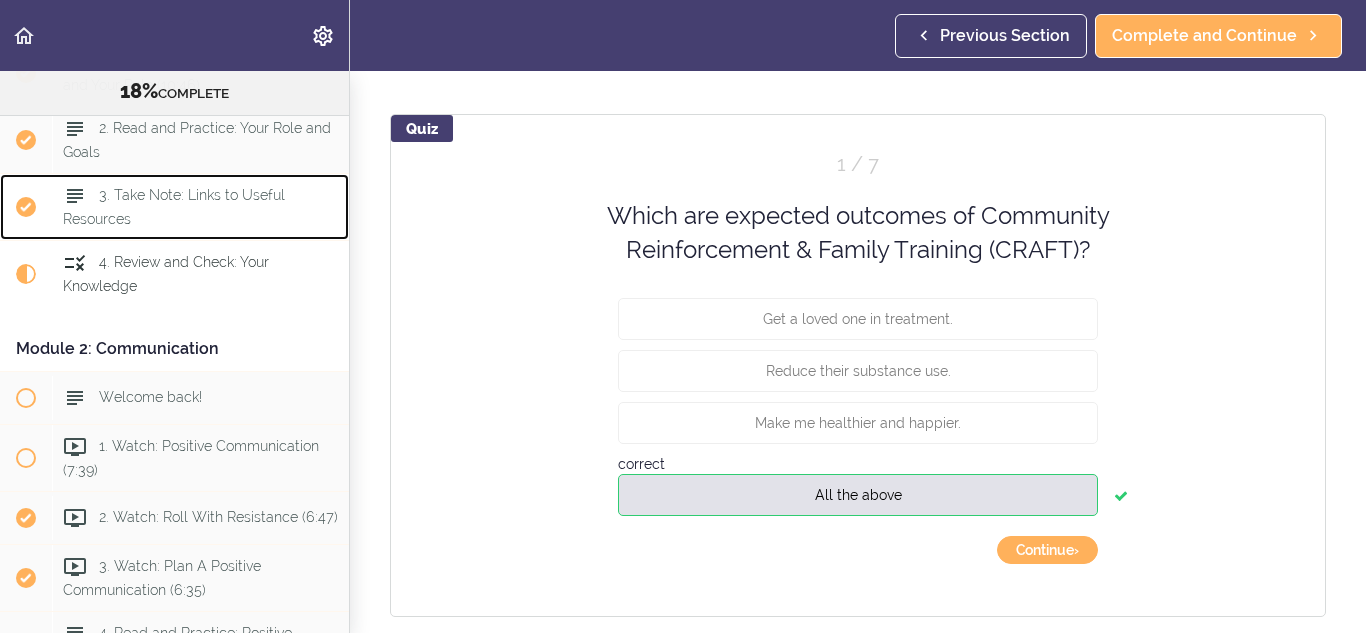 click on "3. Take Note: Links to Useful Resources" at bounding box center (174, 206) 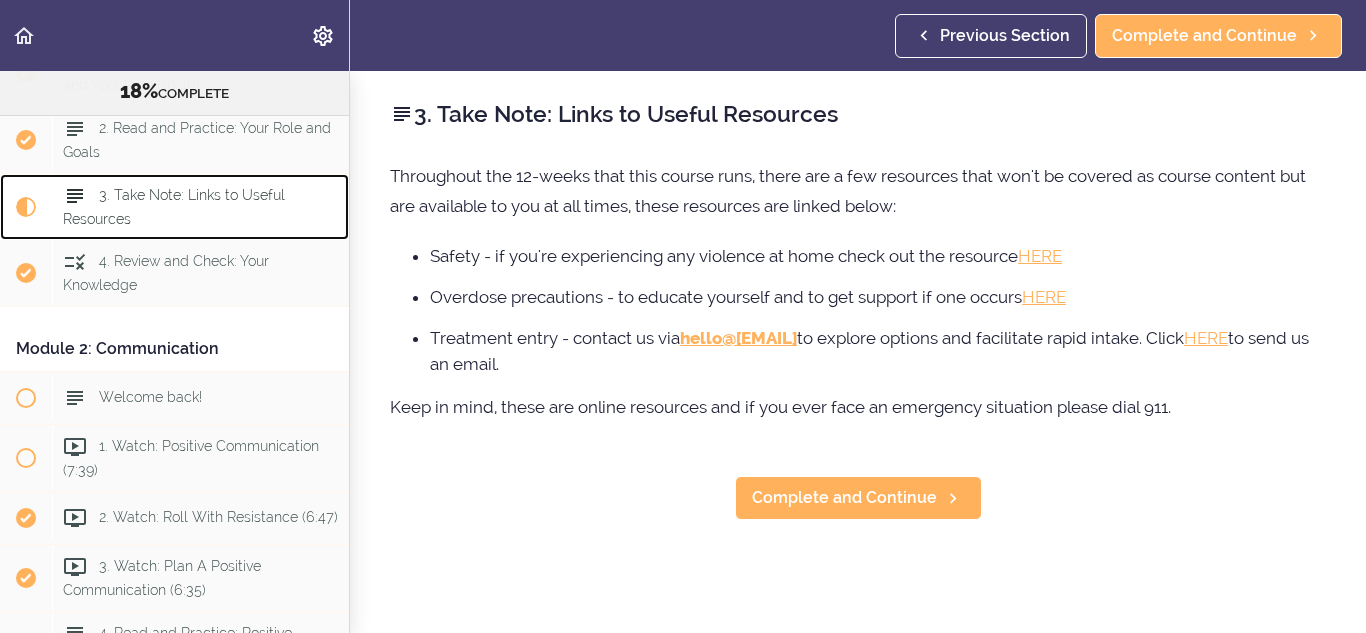 scroll, scrollTop: 0, scrollLeft: 0, axis: both 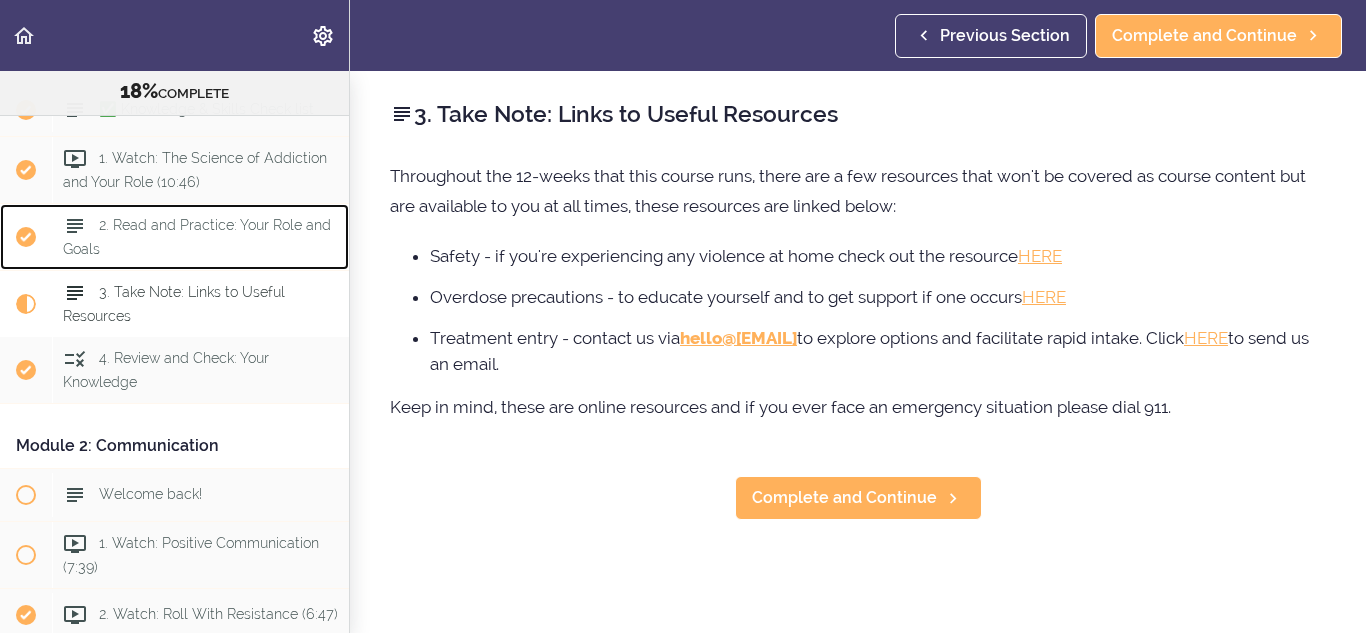 click on "2. Read and Practice: Your Role and Goals" at bounding box center (197, 236) 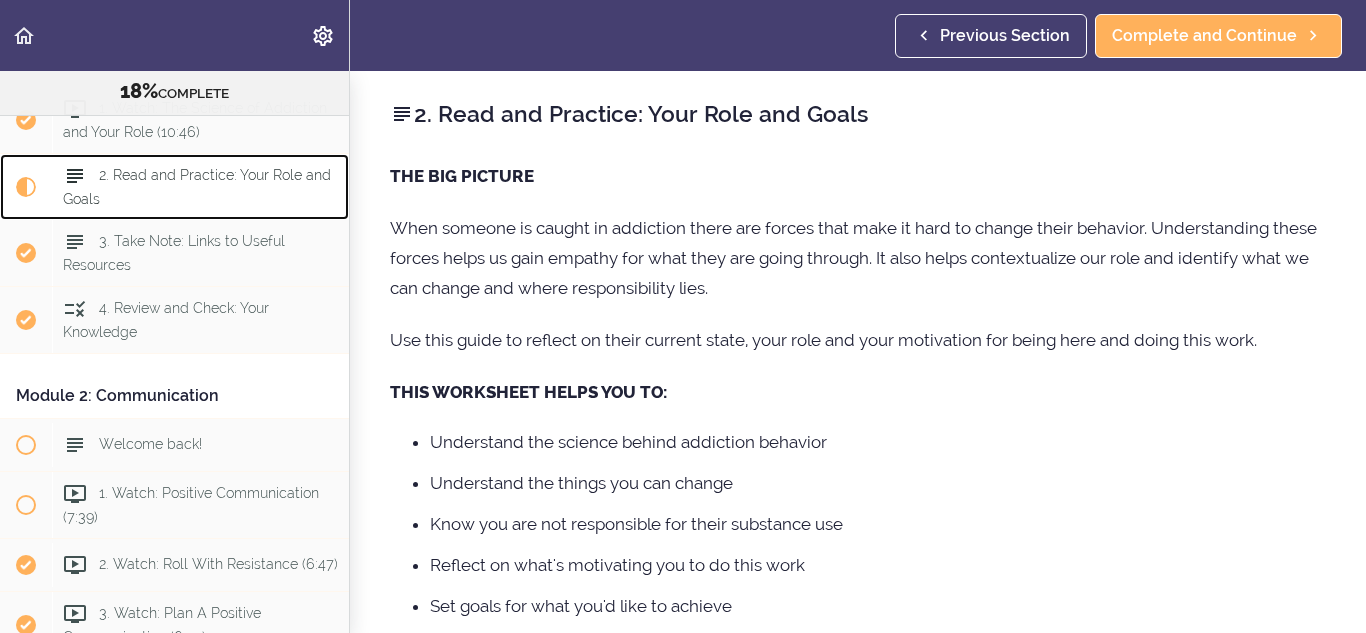 scroll, scrollTop: 307, scrollLeft: 0, axis: vertical 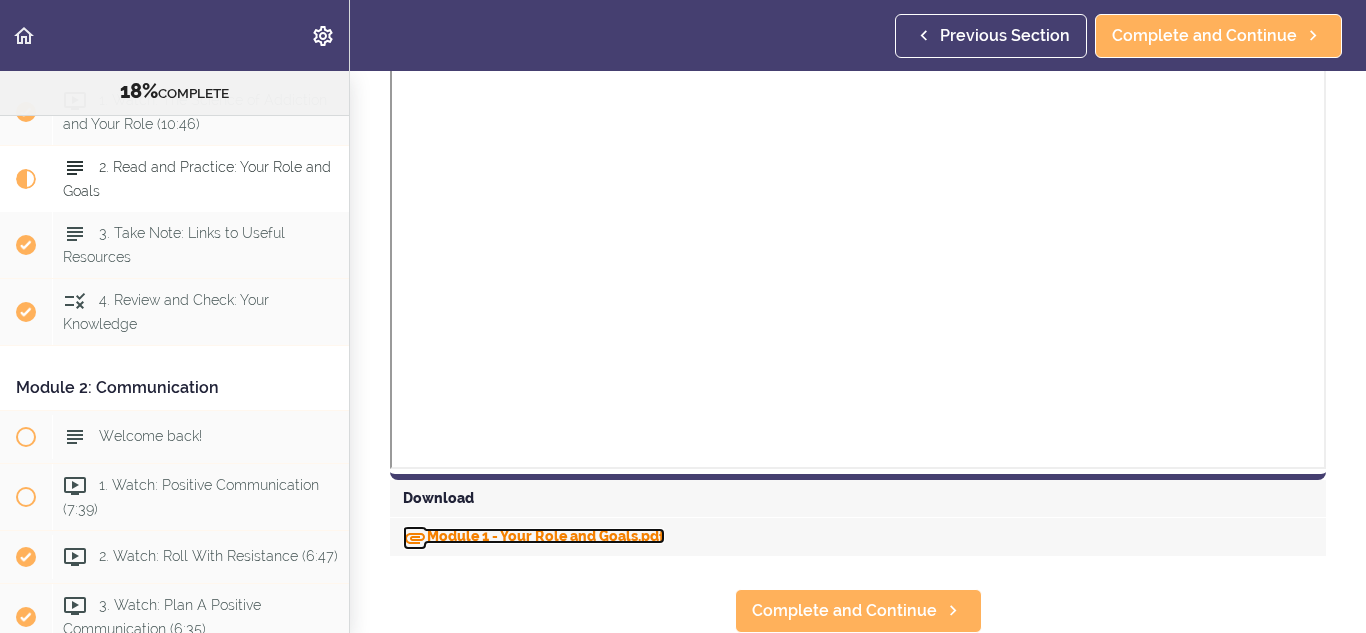 click on "Module 1 - Your Role and Goals.pdf" at bounding box center [534, 536] 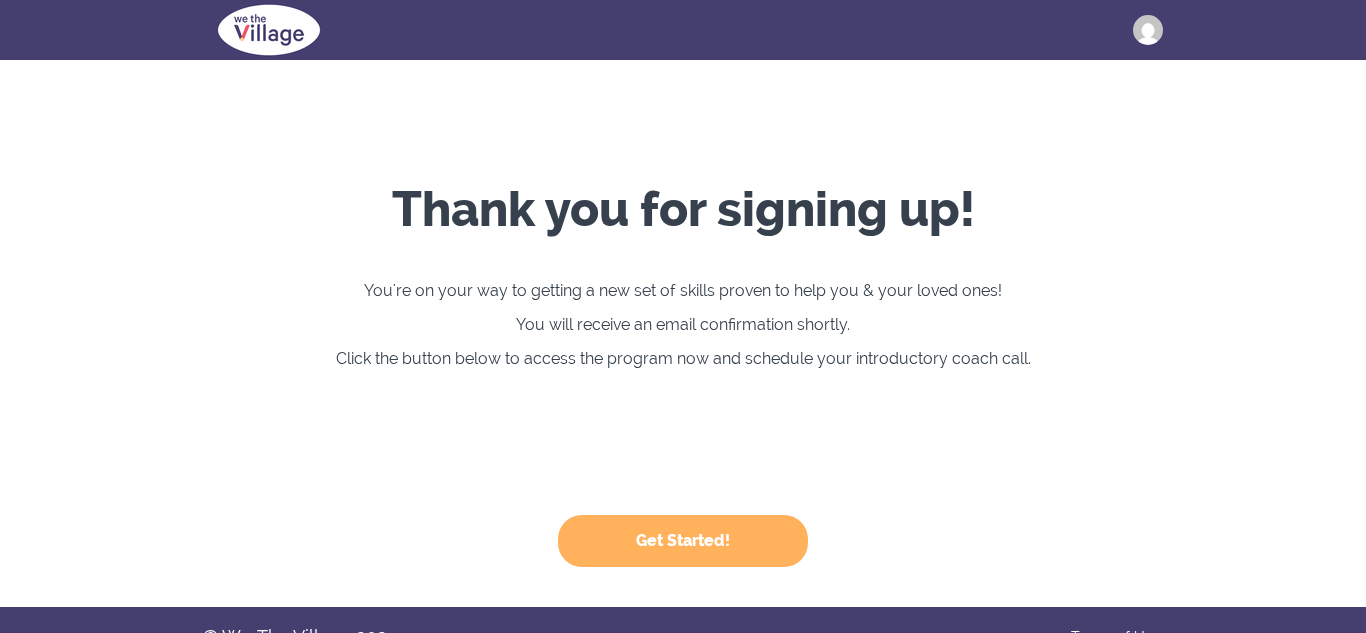 scroll, scrollTop: 0, scrollLeft: 0, axis: both 